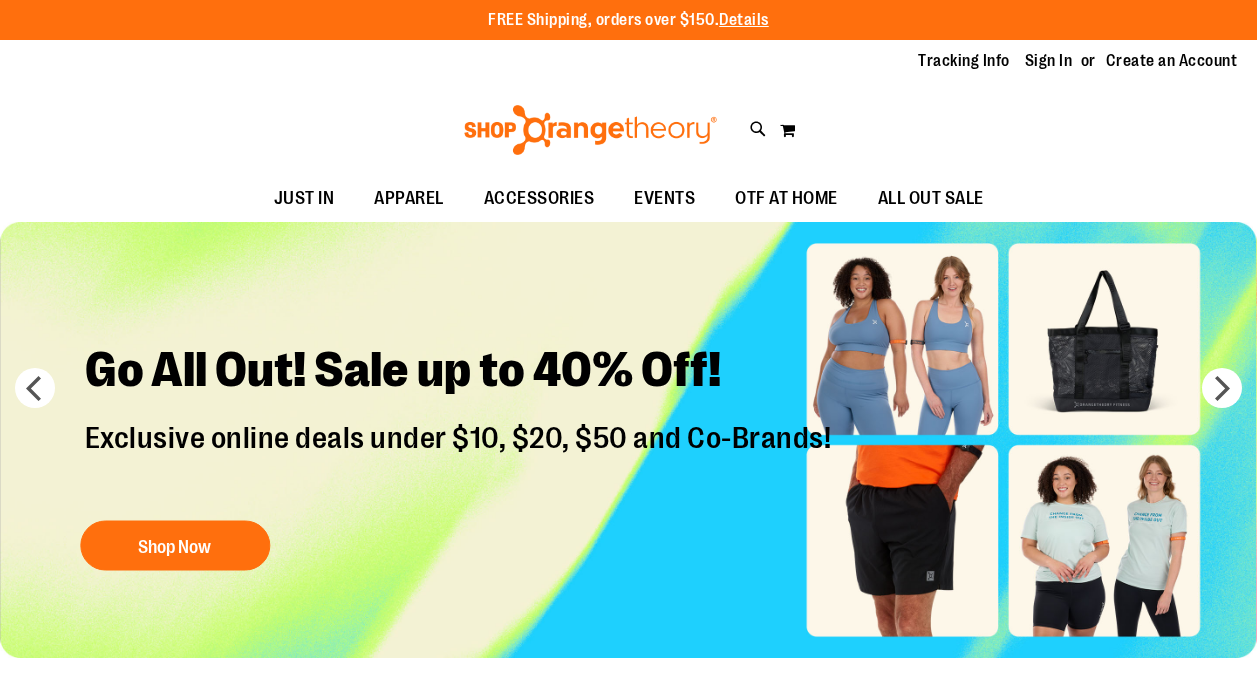 scroll, scrollTop: 0, scrollLeft: 0, axis: both 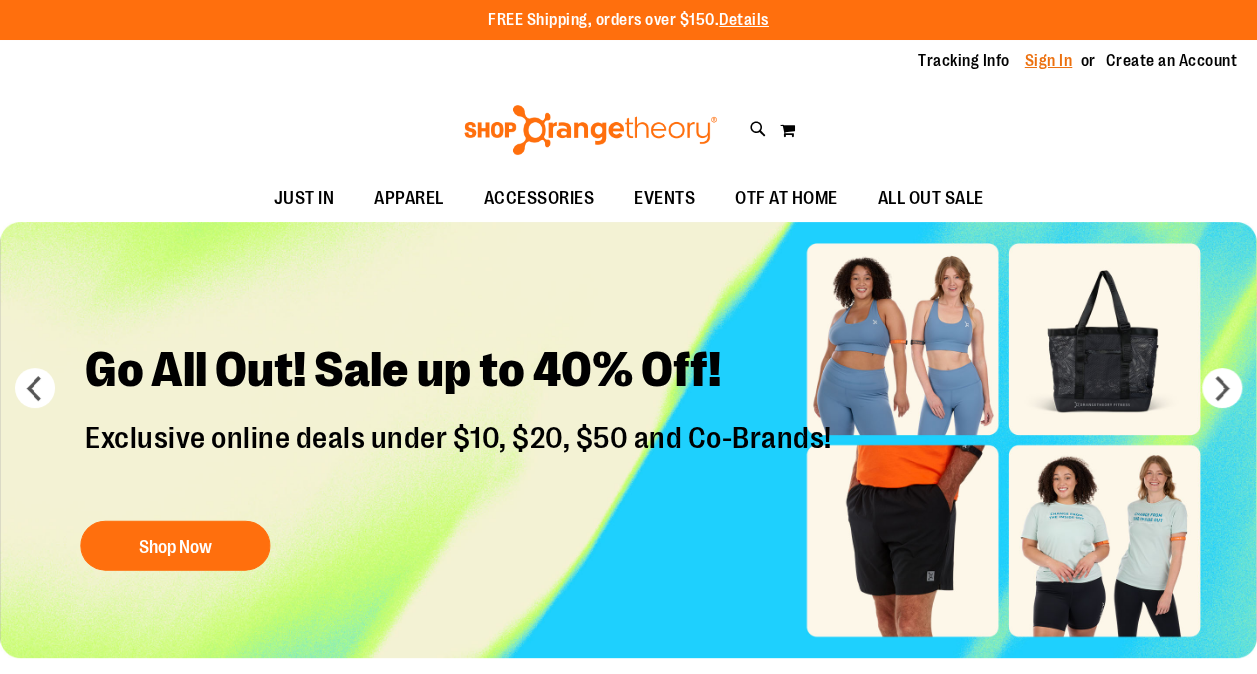 type on "**********" 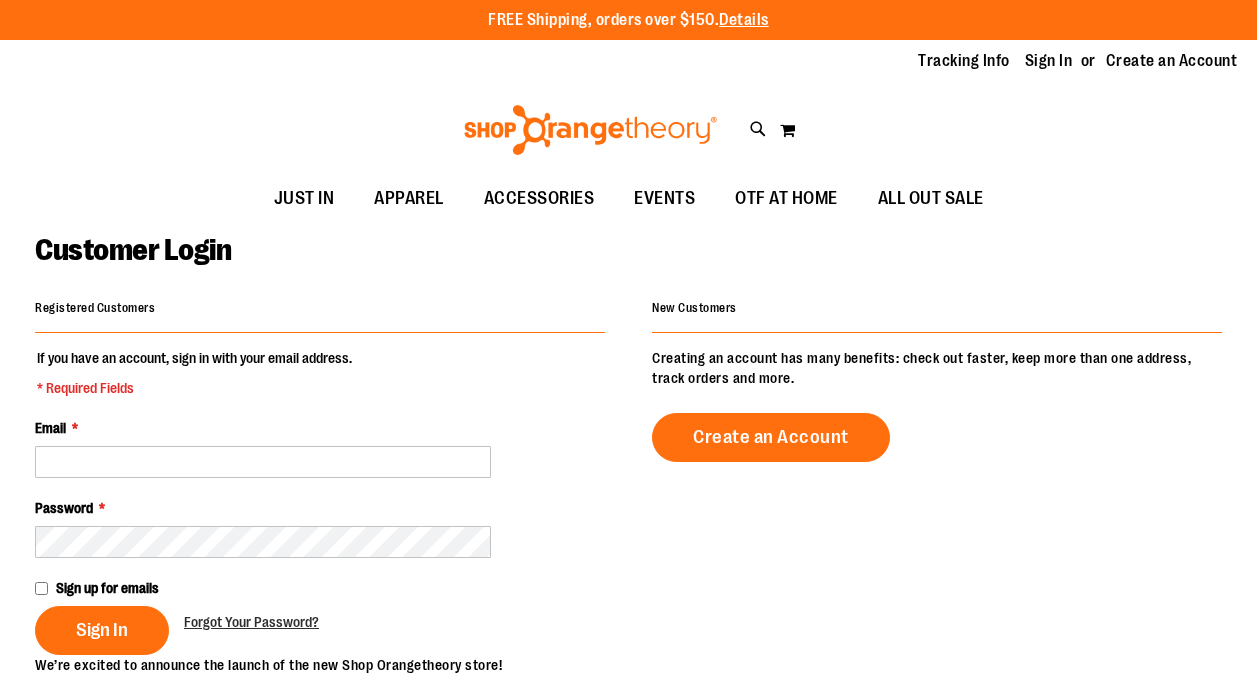 scroll, scrollTop: 0, scrollLeft: 0, axis: both 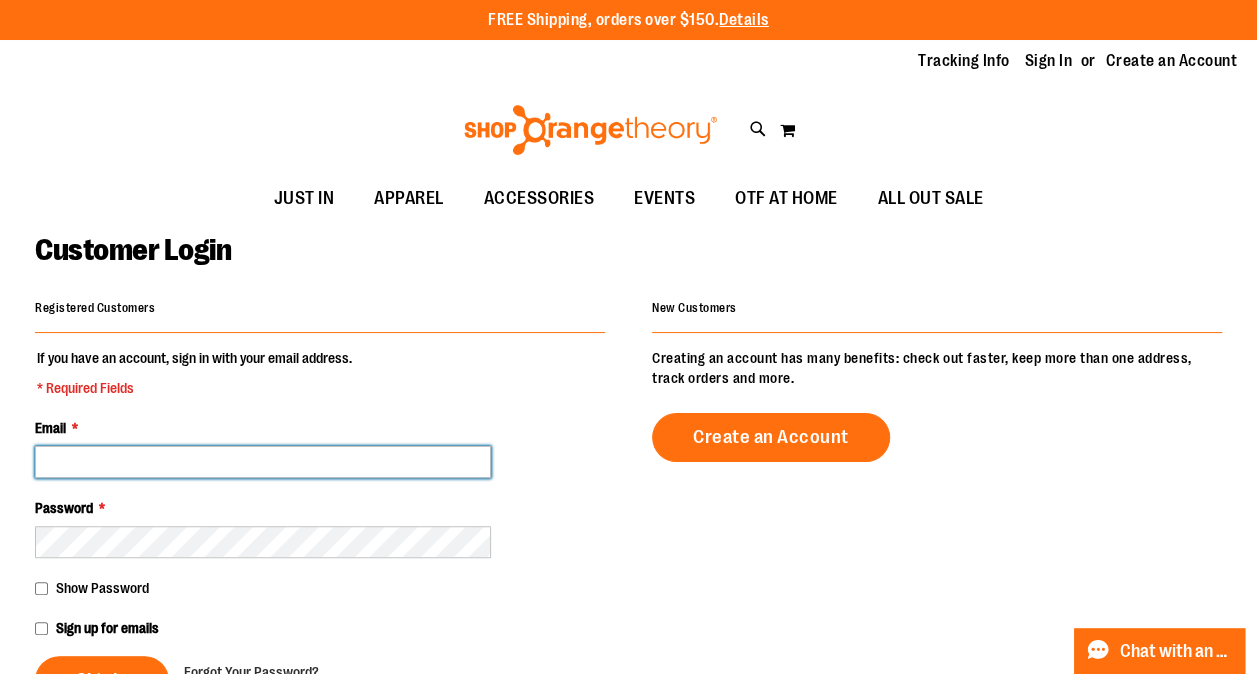 type on "**********" 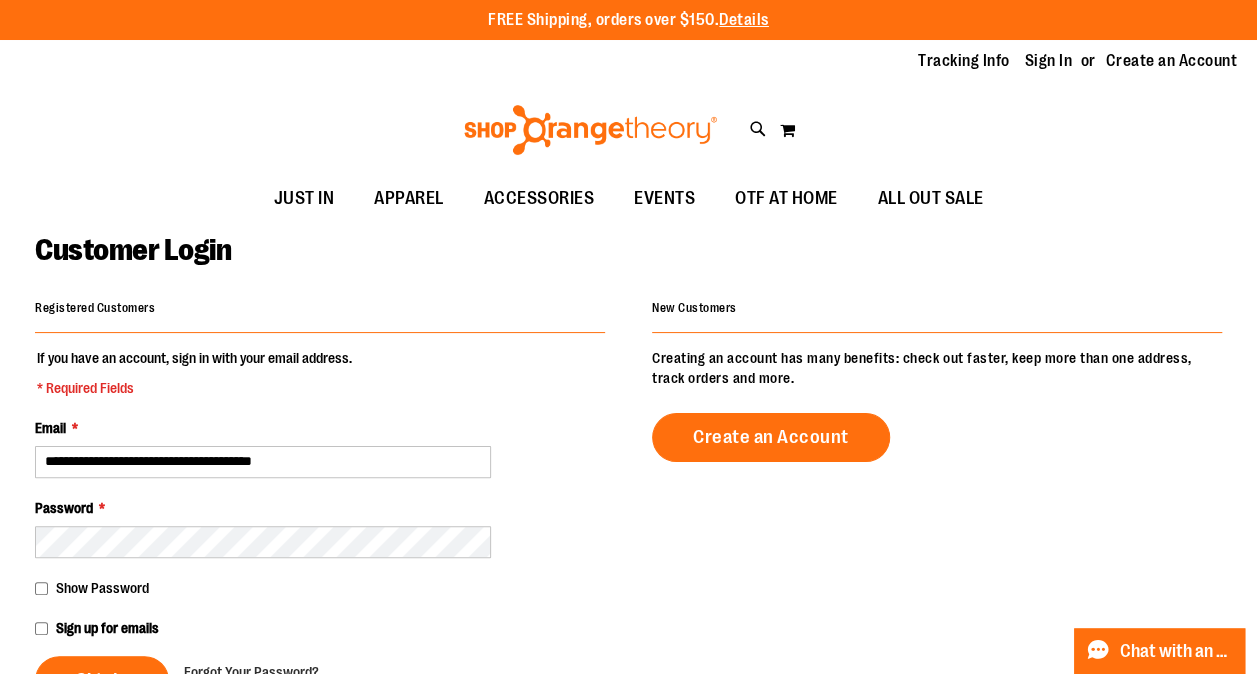 type on "**********" 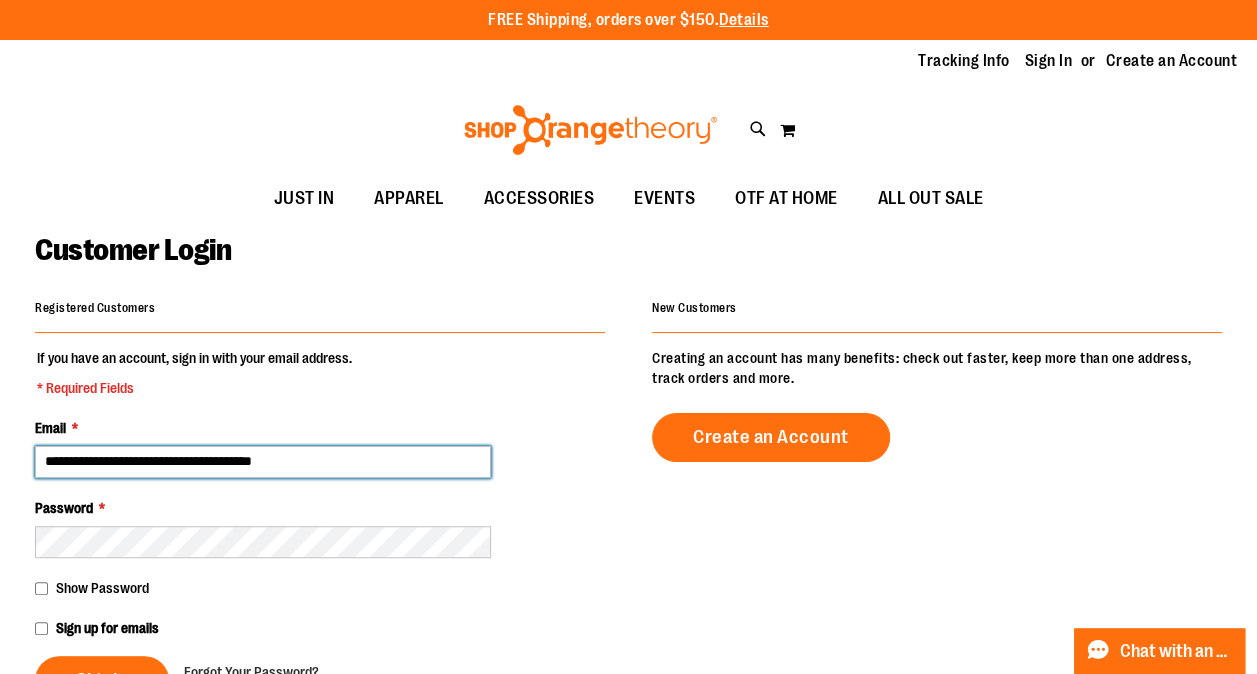 click on "**********" at bounding box center [263, 462] 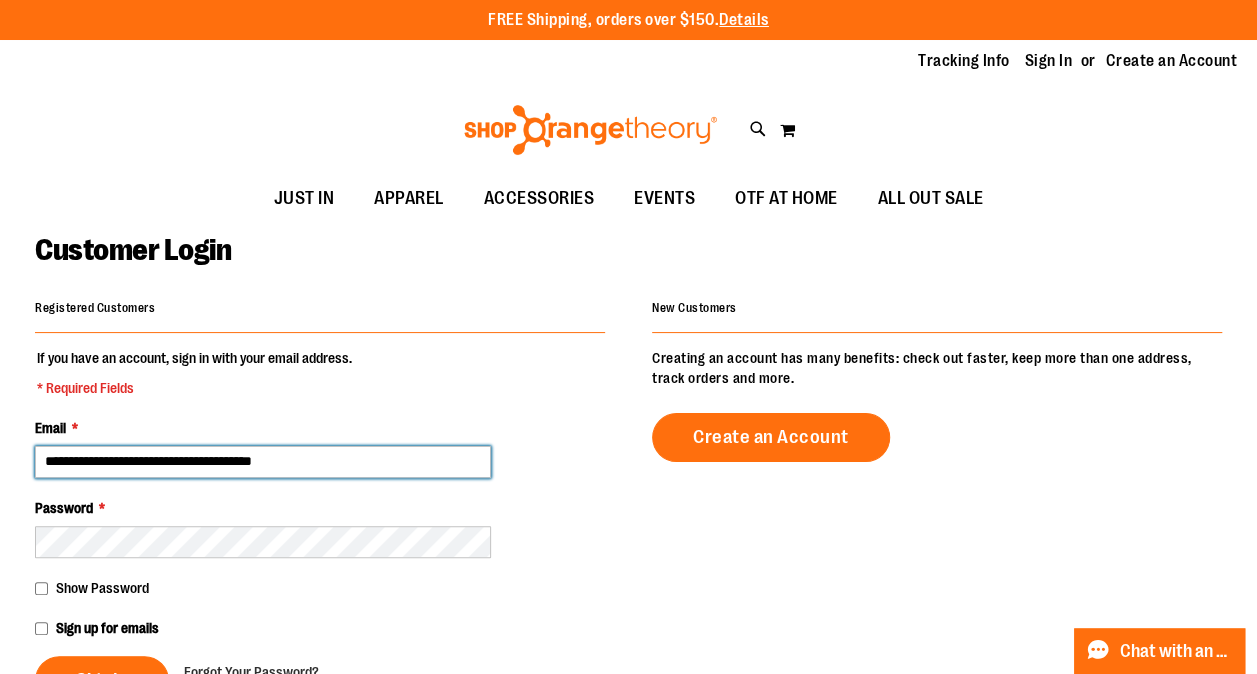 type on "**********" 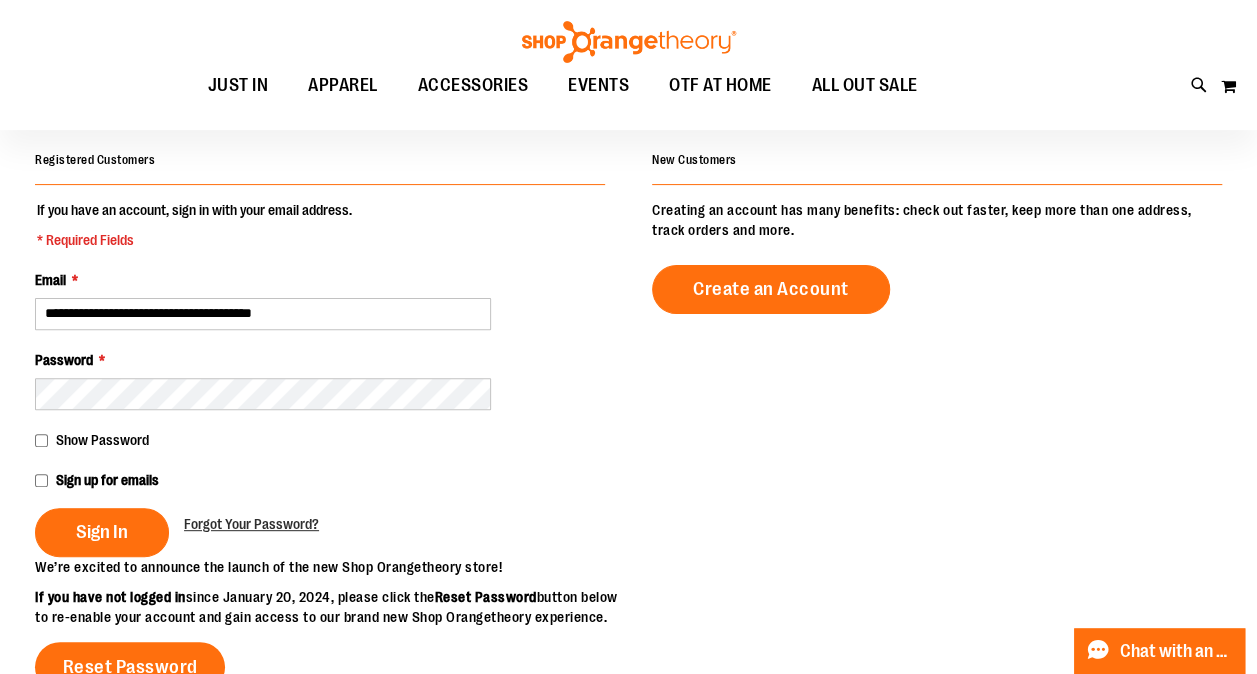 scroll, scrollTop: 149, scrollLeft: 0, axis: vertical 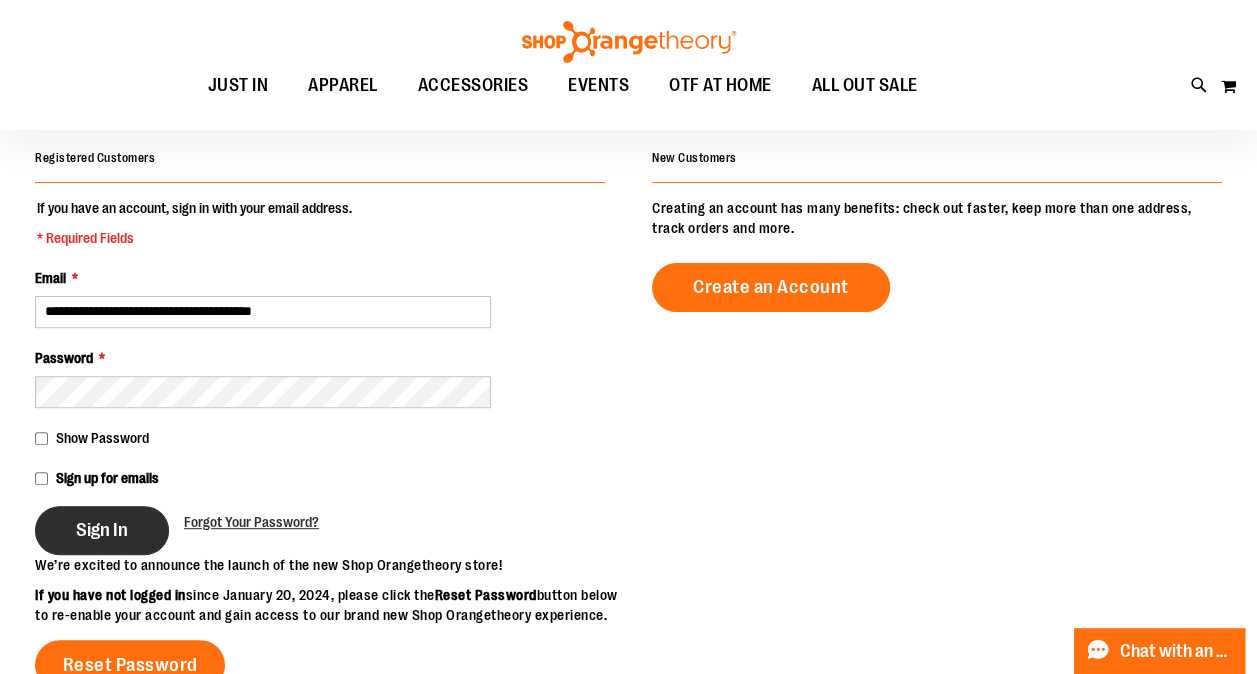 click on "Sign In" at bounding box center (102, 530) 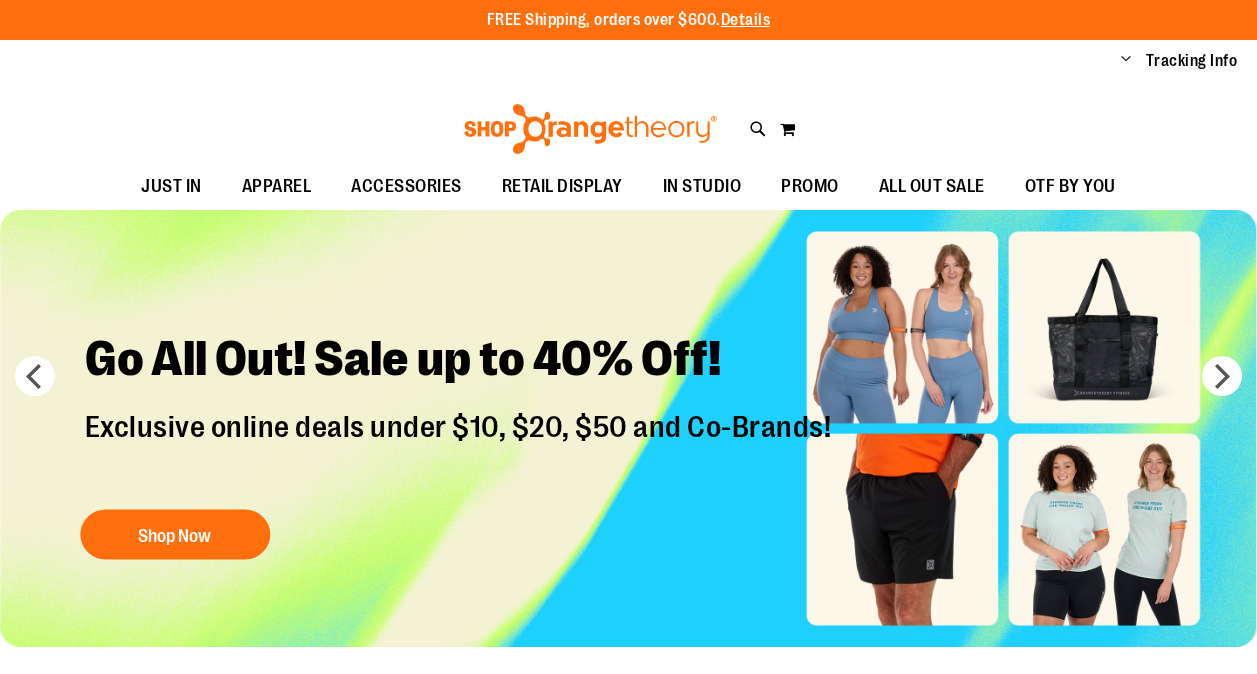 scroll, scrollTop: 0, scrollLeft: 0, axis: both 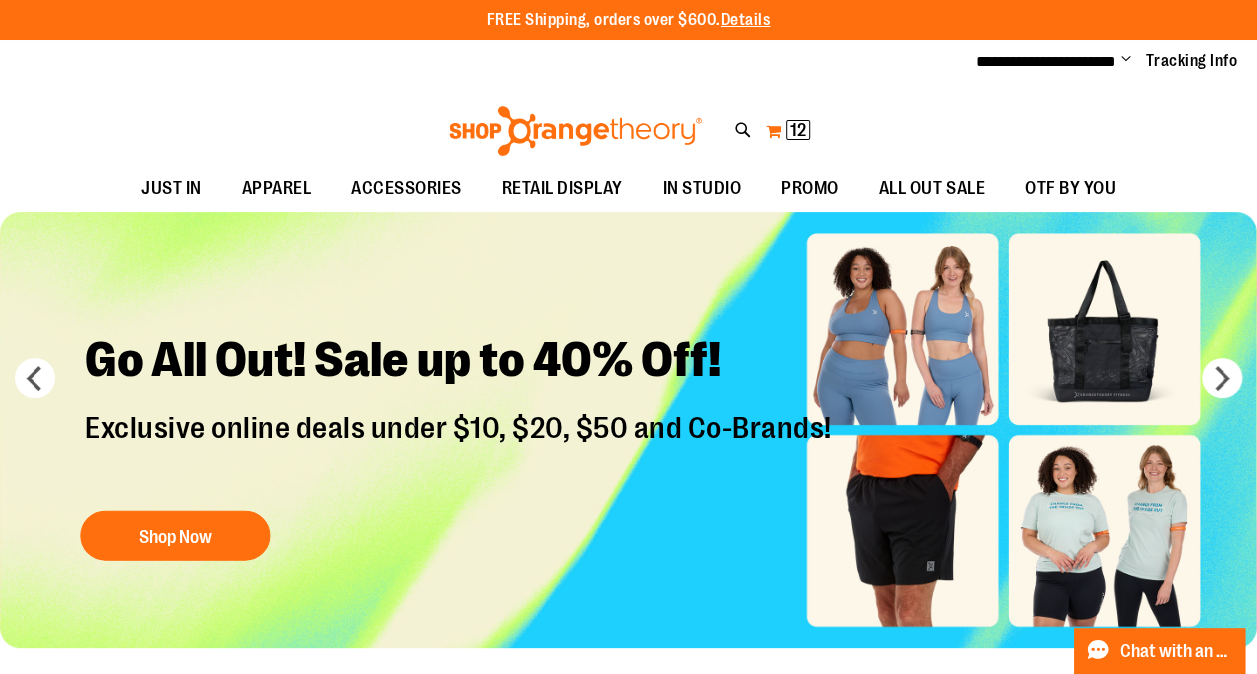 type on "**********" 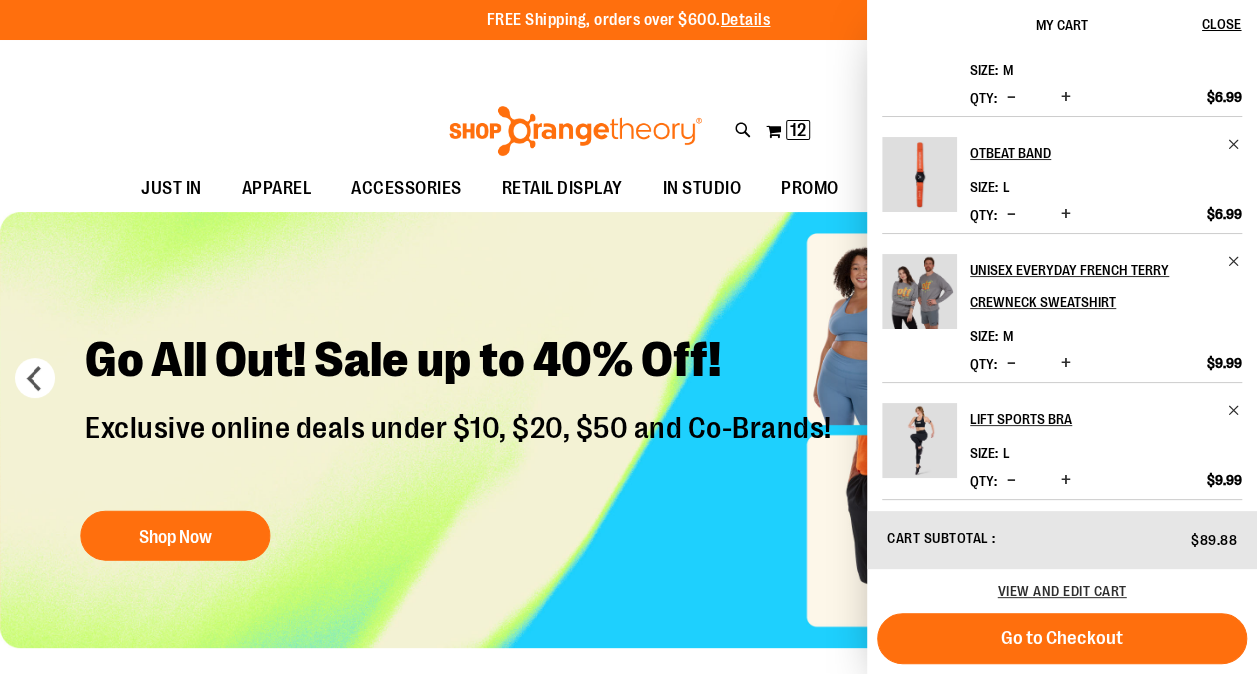 scroll, scrollTop: 282, scrollLeft: 0, axis: vertical 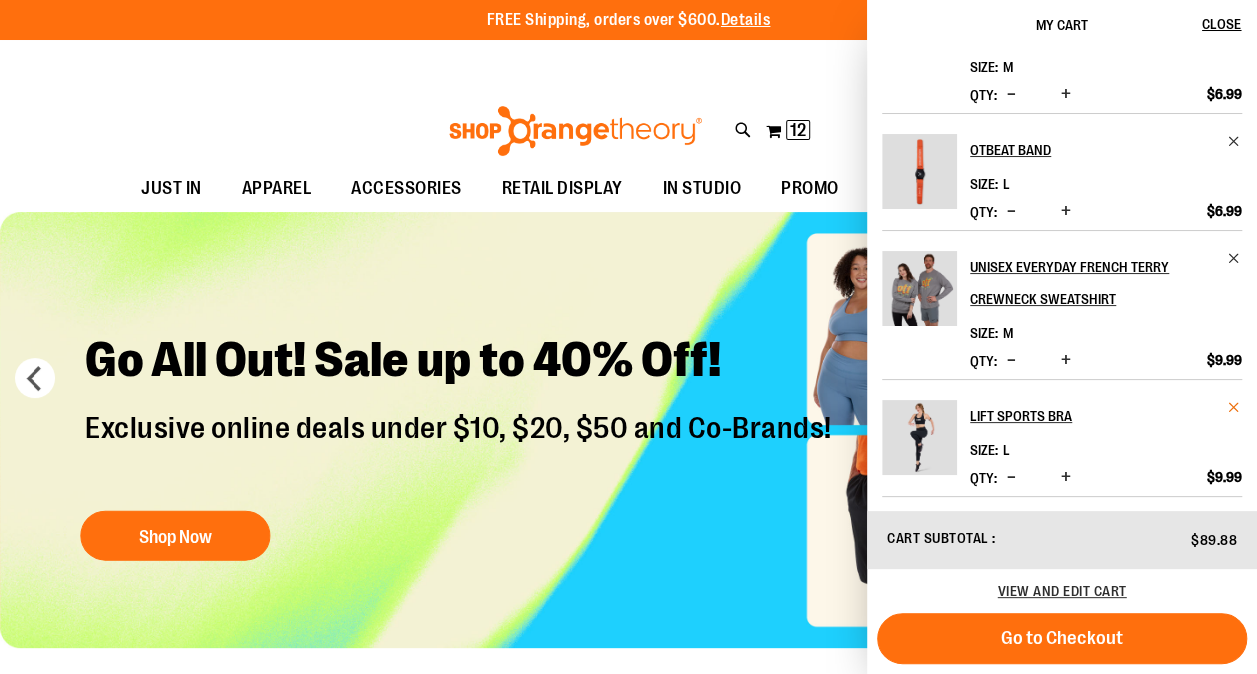 click at bounding box center (1234, 407) 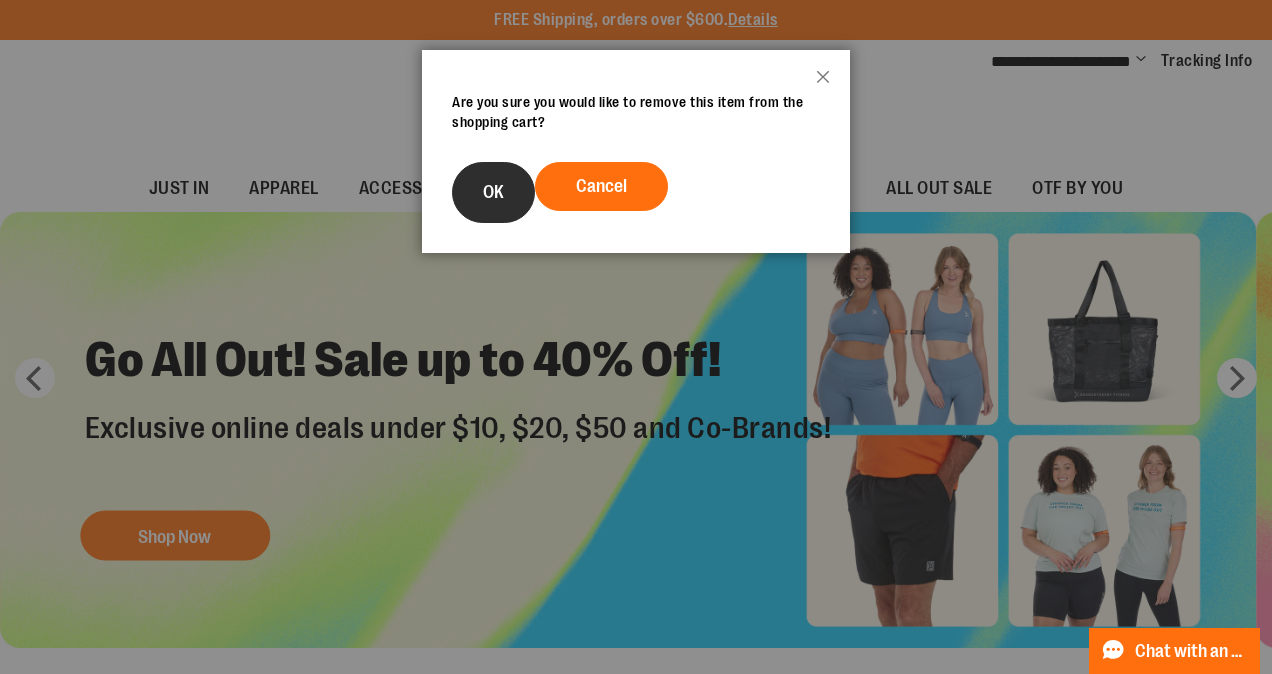 click on "OK" at bounding box center [493, 192] 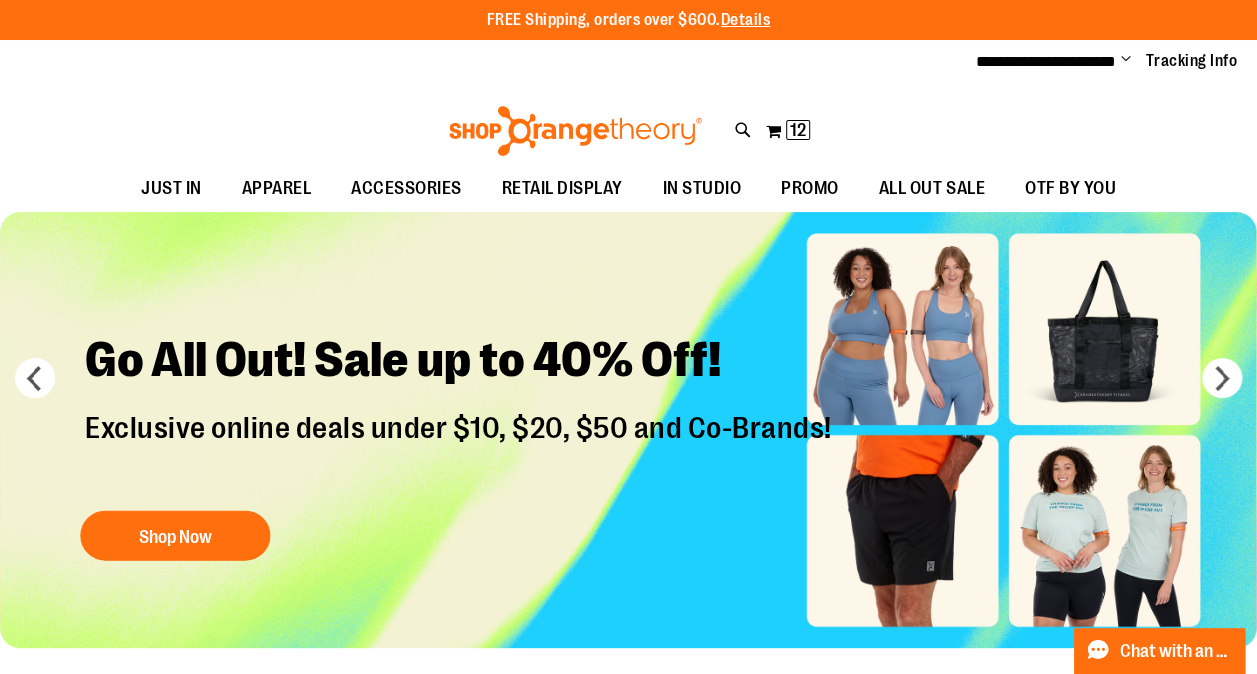 click on "Change" at bounding box center (1126, 60) 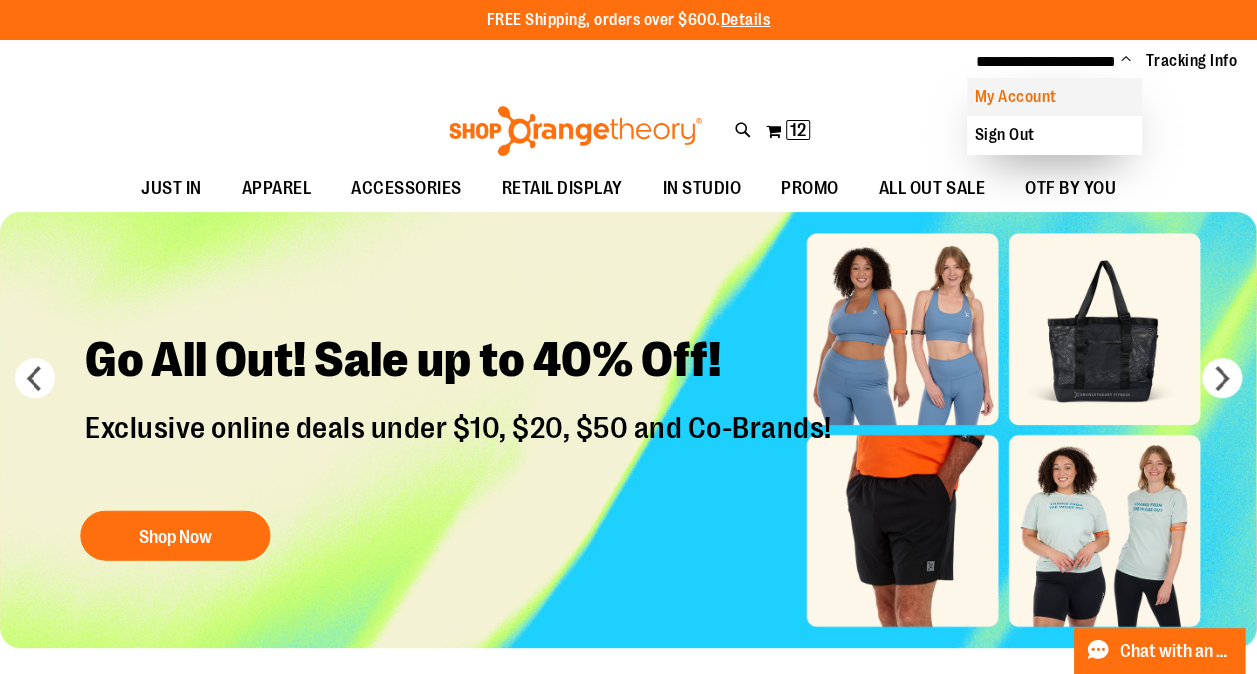 click on "My Account" at bounding box center [1054, 97] 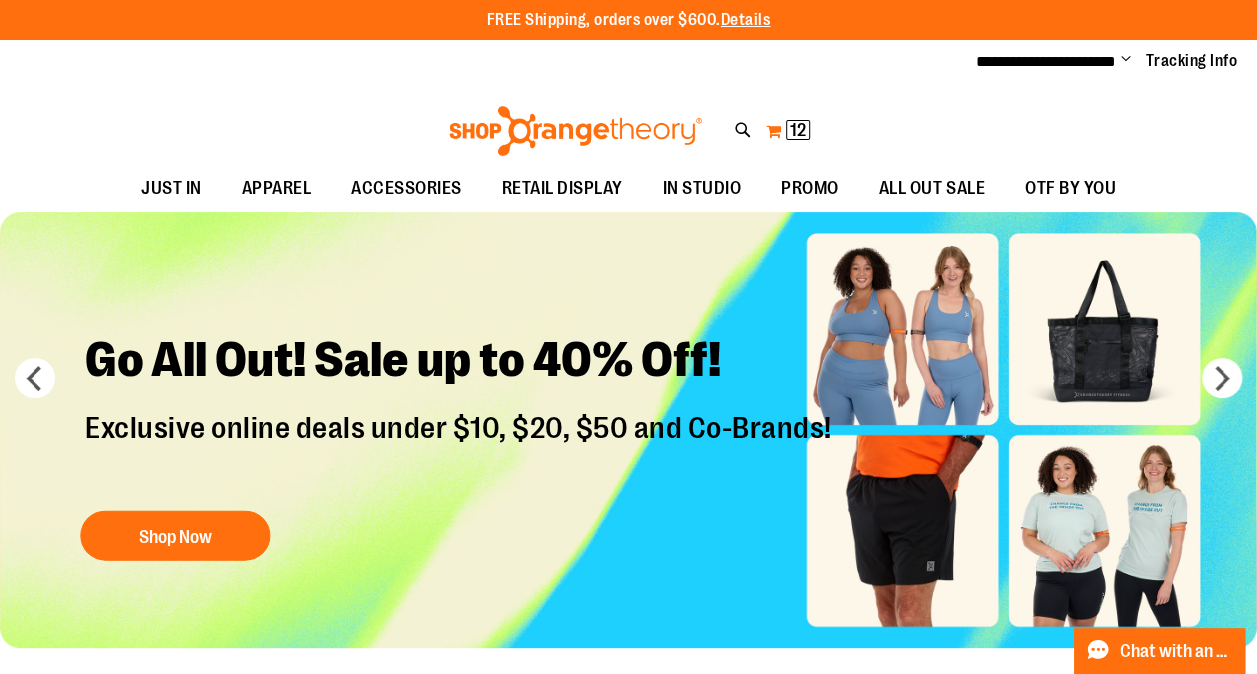 click on "My Cart
12
12
items" at bounding box center (788, 131) 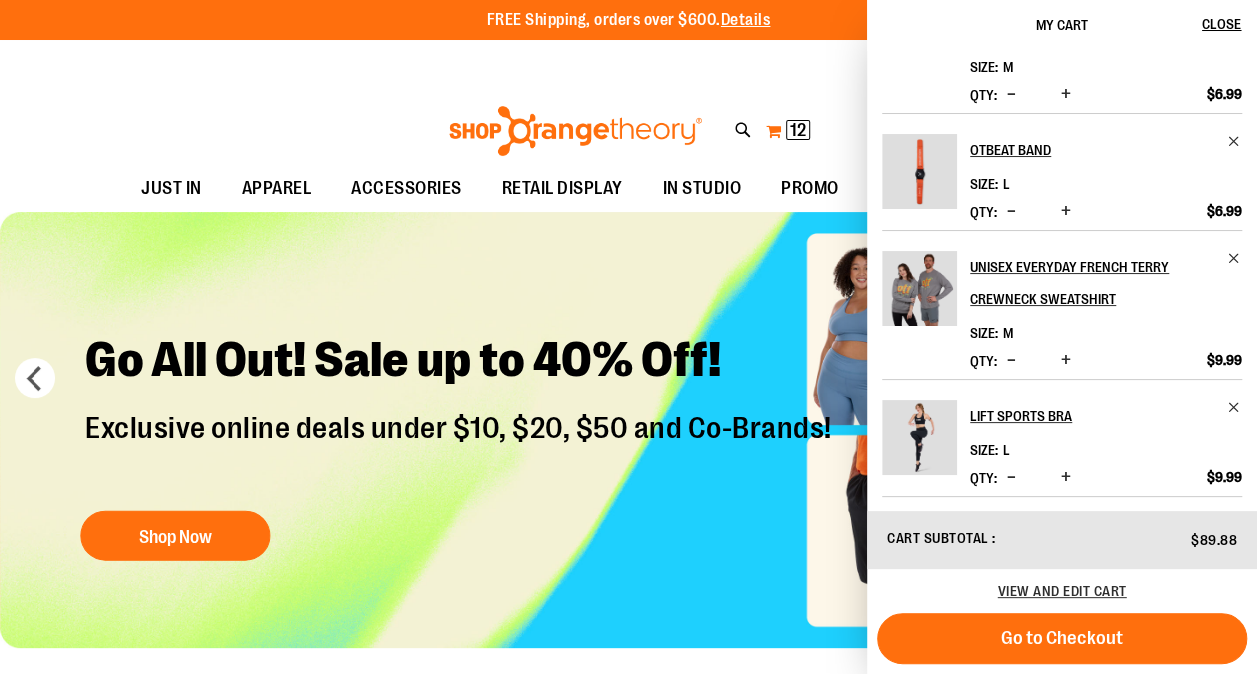 click on "My Cart
12
12
items" at bounding box center (788, 131) 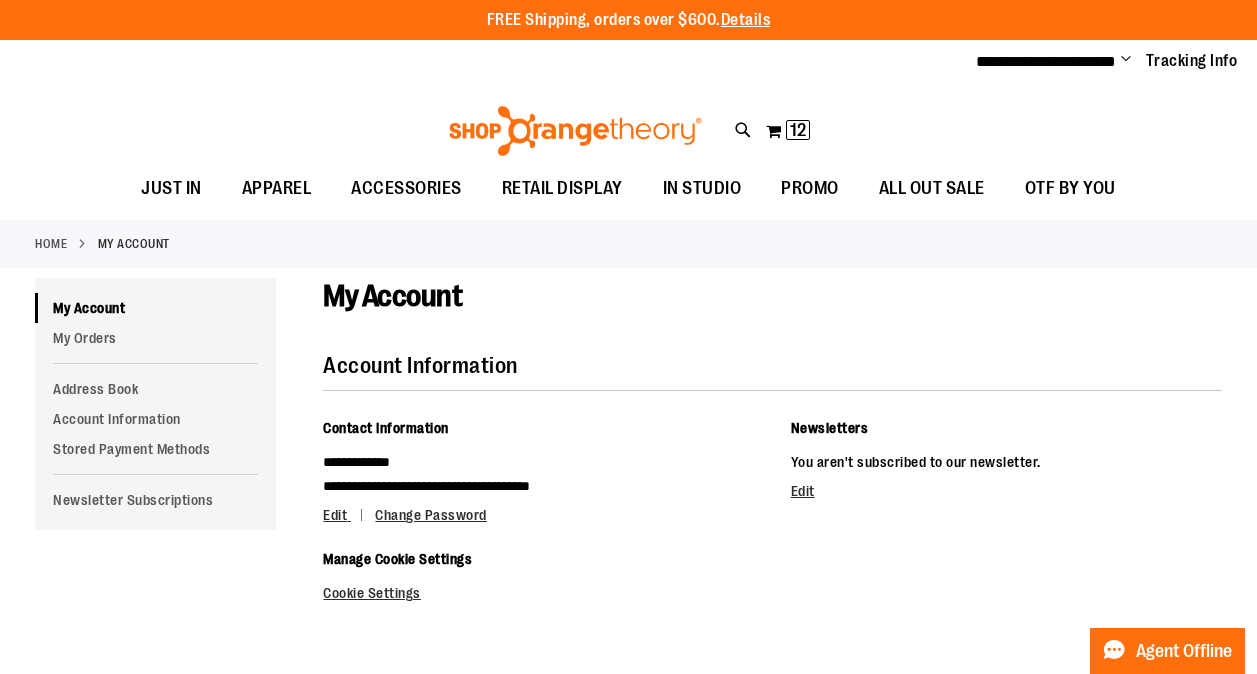 scroll, scrollTop: 0, scrollLeft: 0, axis: both 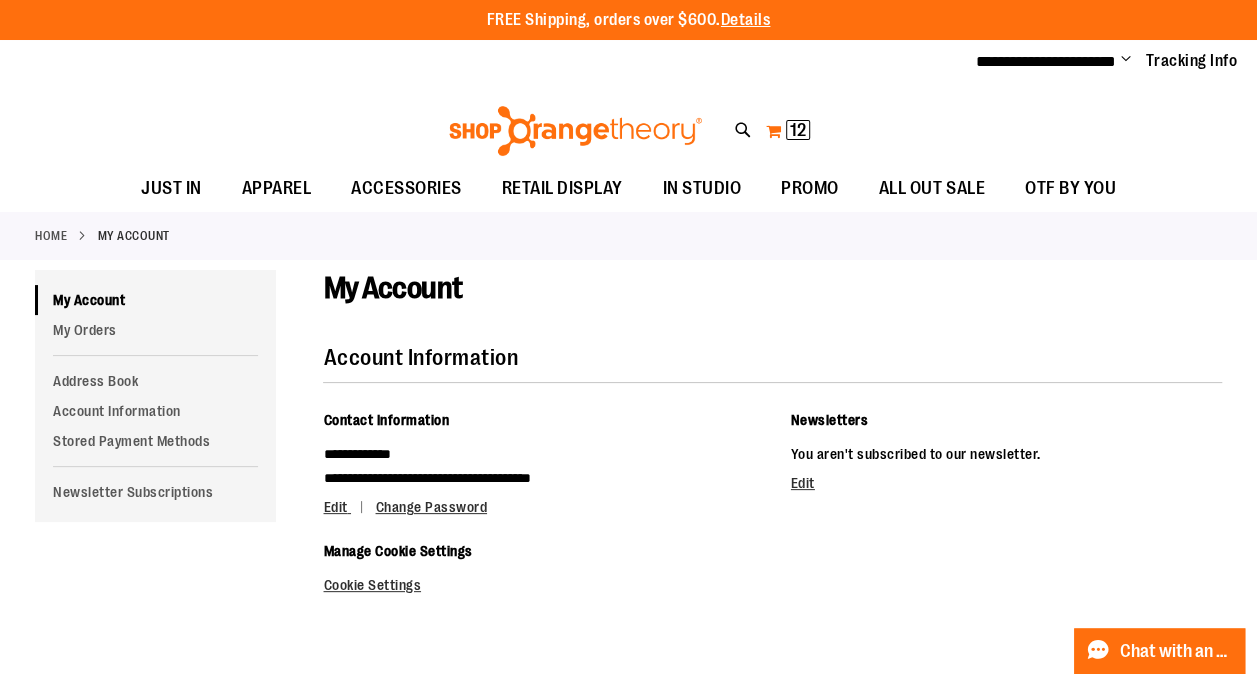 type on "**********" 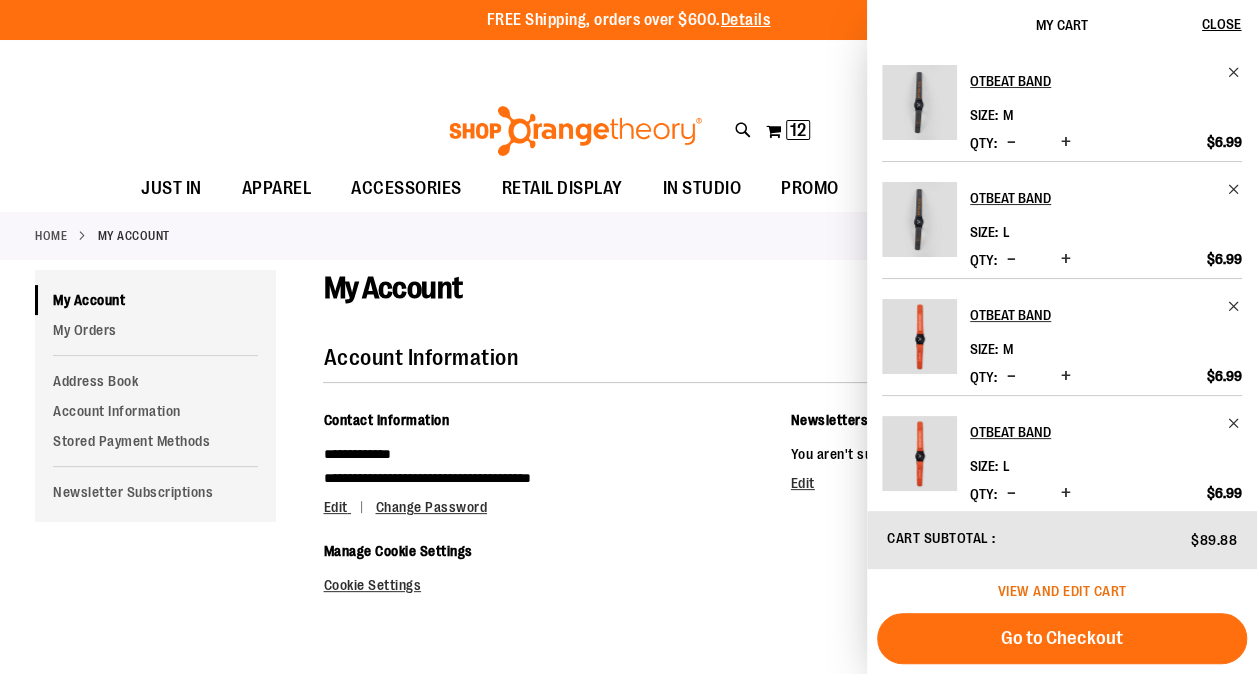 click on "View and edit cart" at bounding box center [1062, 591] 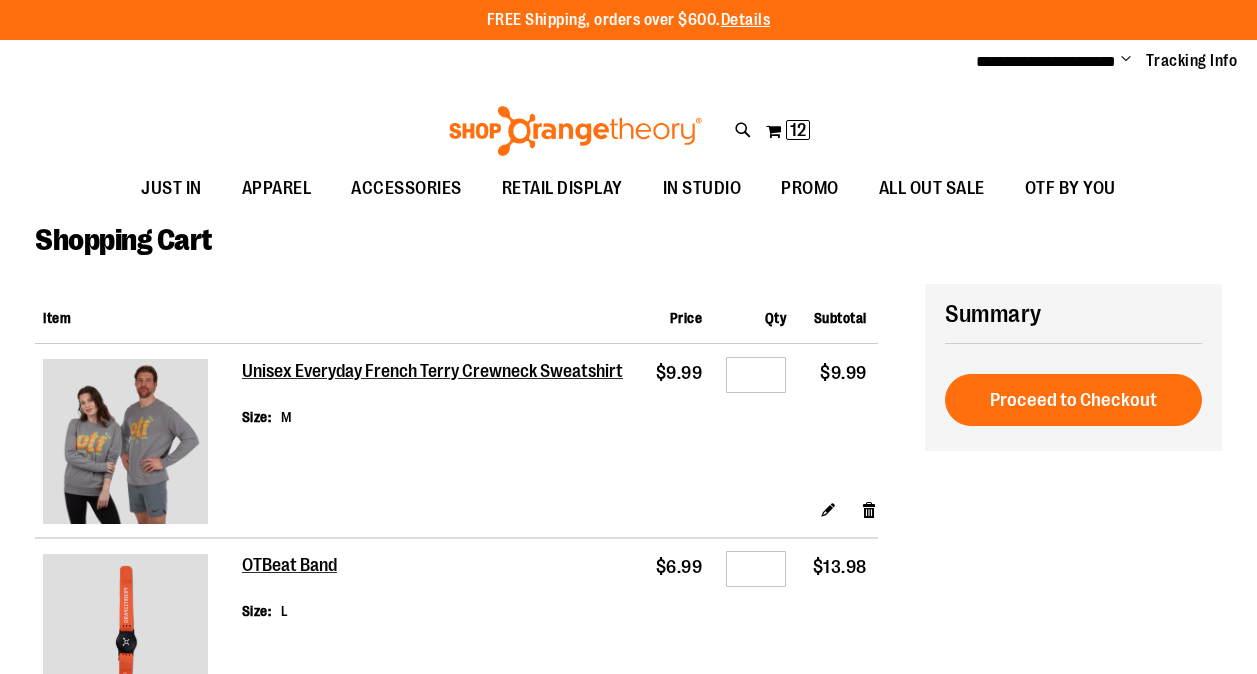 scroll, scrollTop: 0, scrollLeft: 0, axis: both 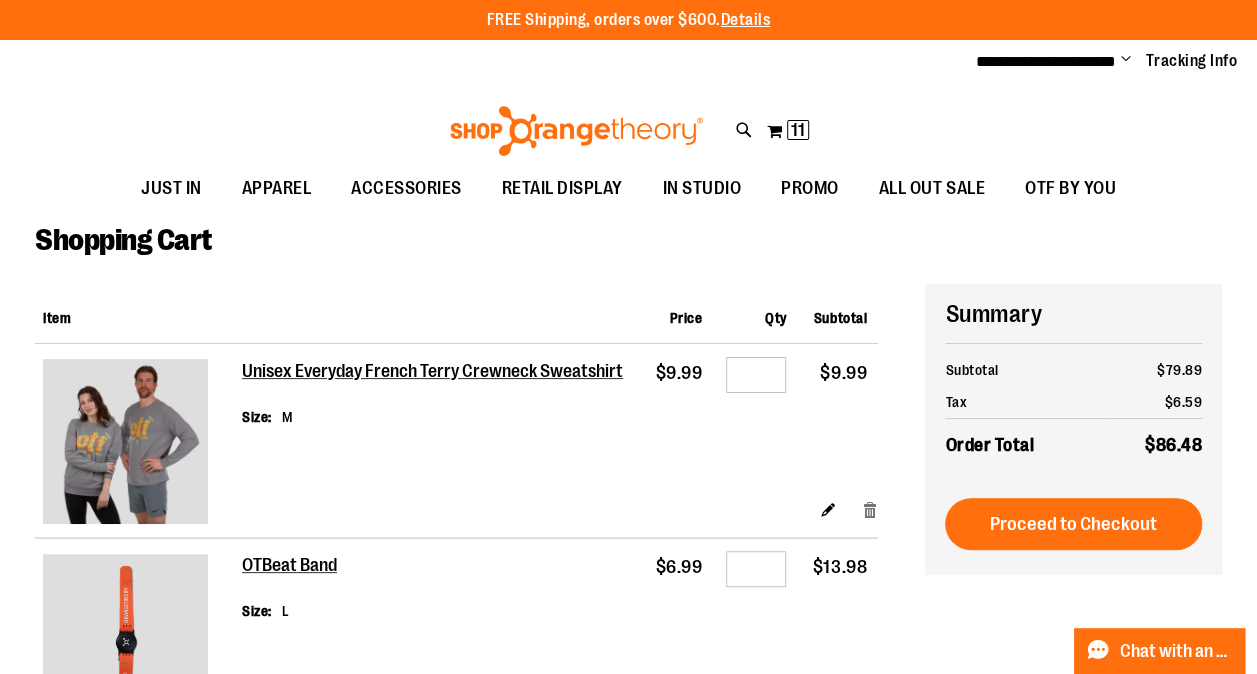 type on "**********" 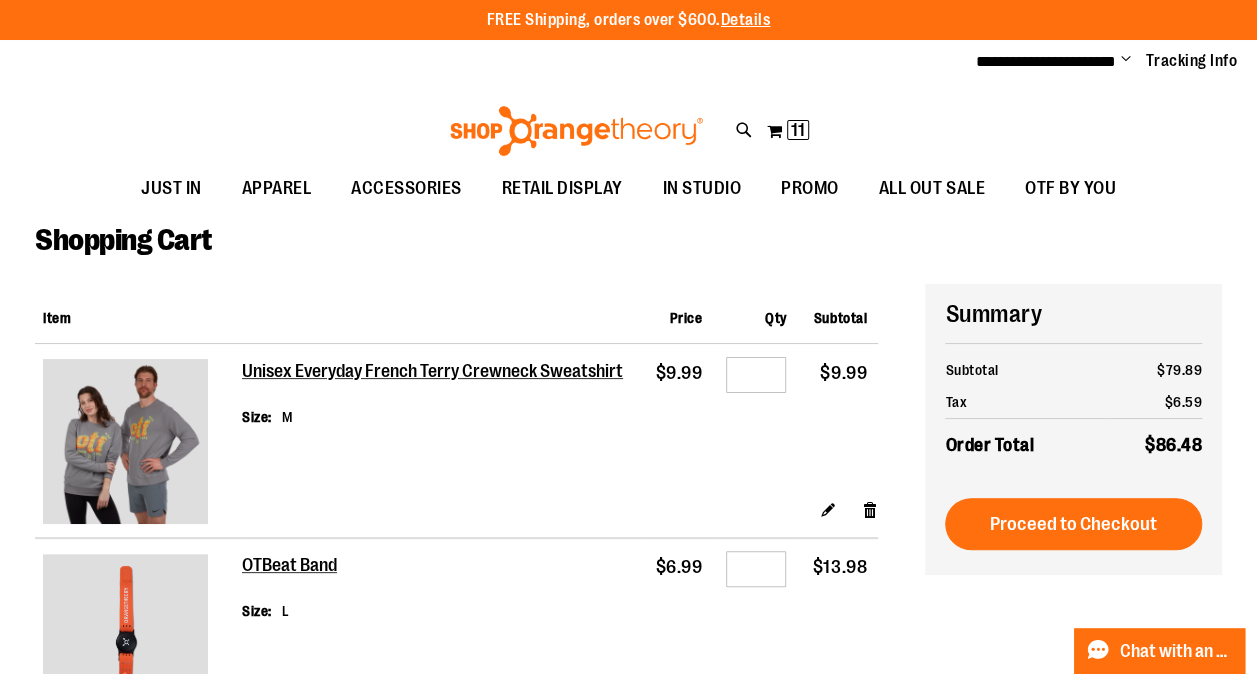 drag, startPoint x: 868, startPoint y: 508, endPoint x: 796, endPoint y: 440, distance: 99.03535 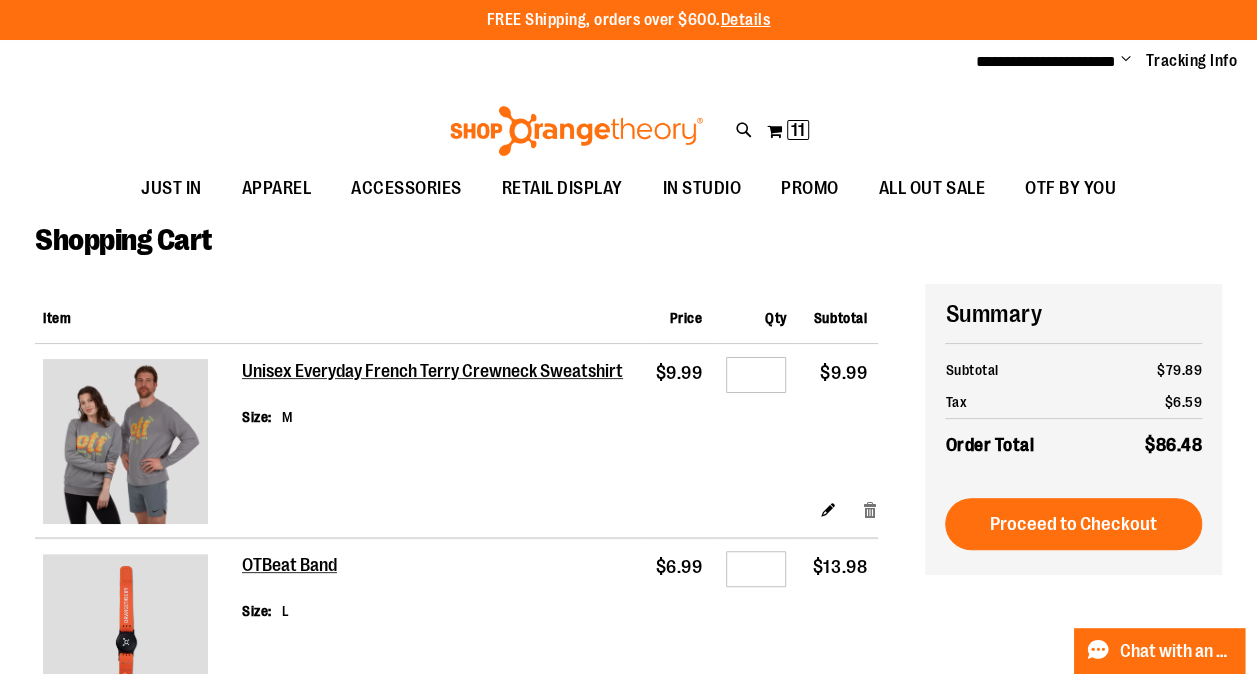 click on "Remove item" at bounding box center (869, 509) 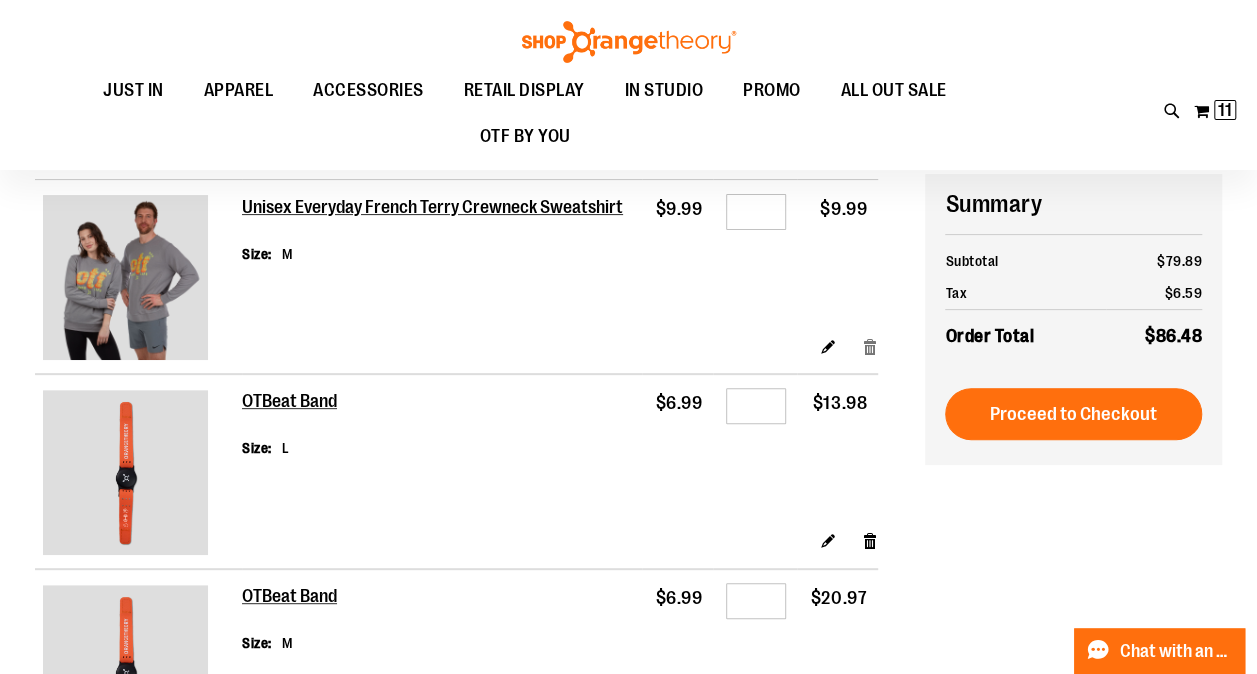 scroll, scrollTop: 169, scrollLeft: 0, axis: vertical 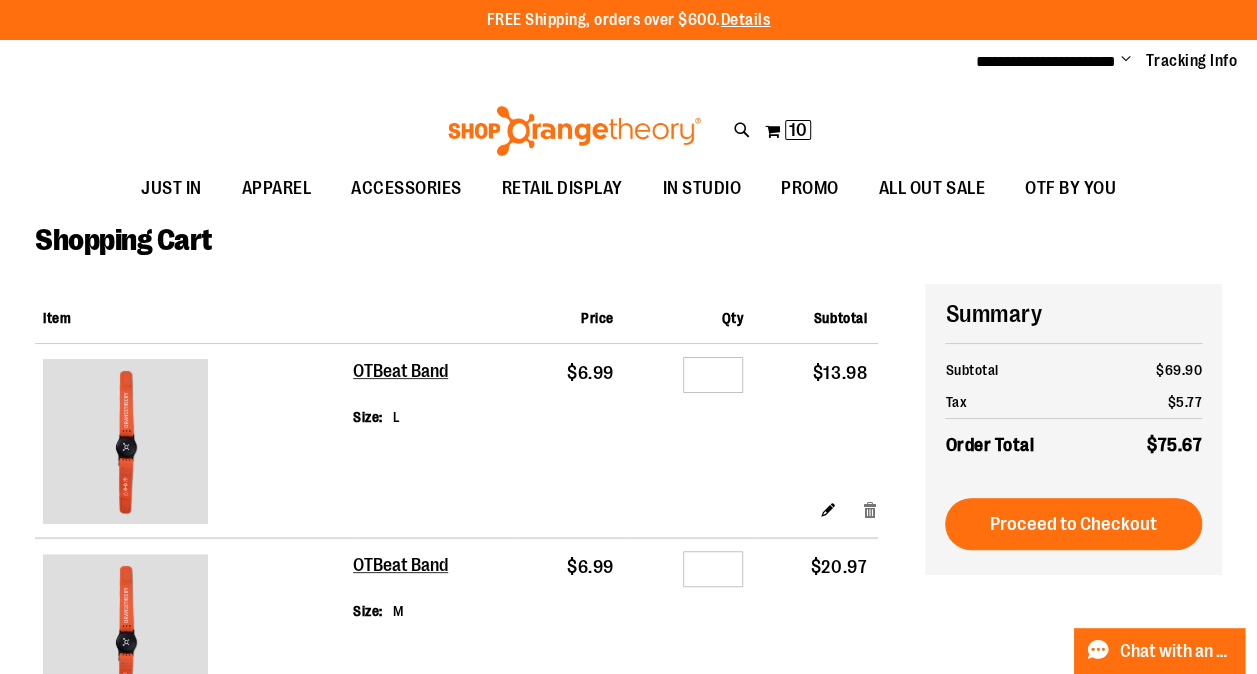 type on "**********" 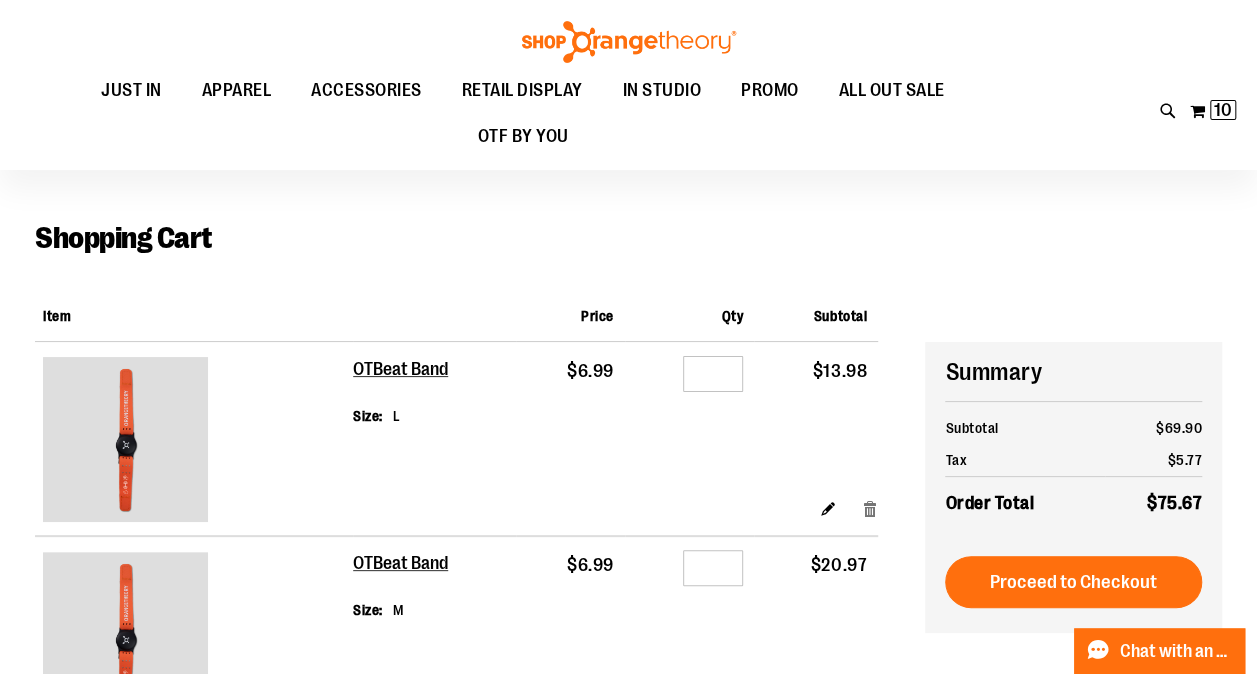 scroll, scrollTop: 256, scrollLeft: 0, axis: vertical 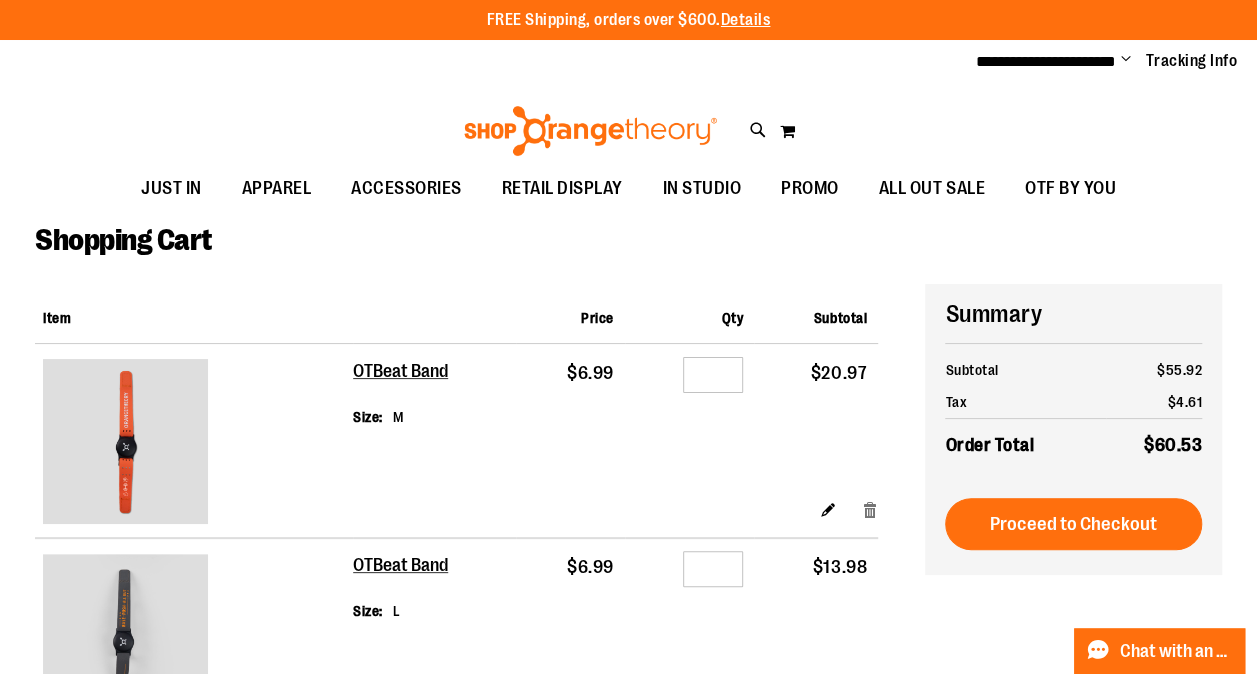 type on "**********" 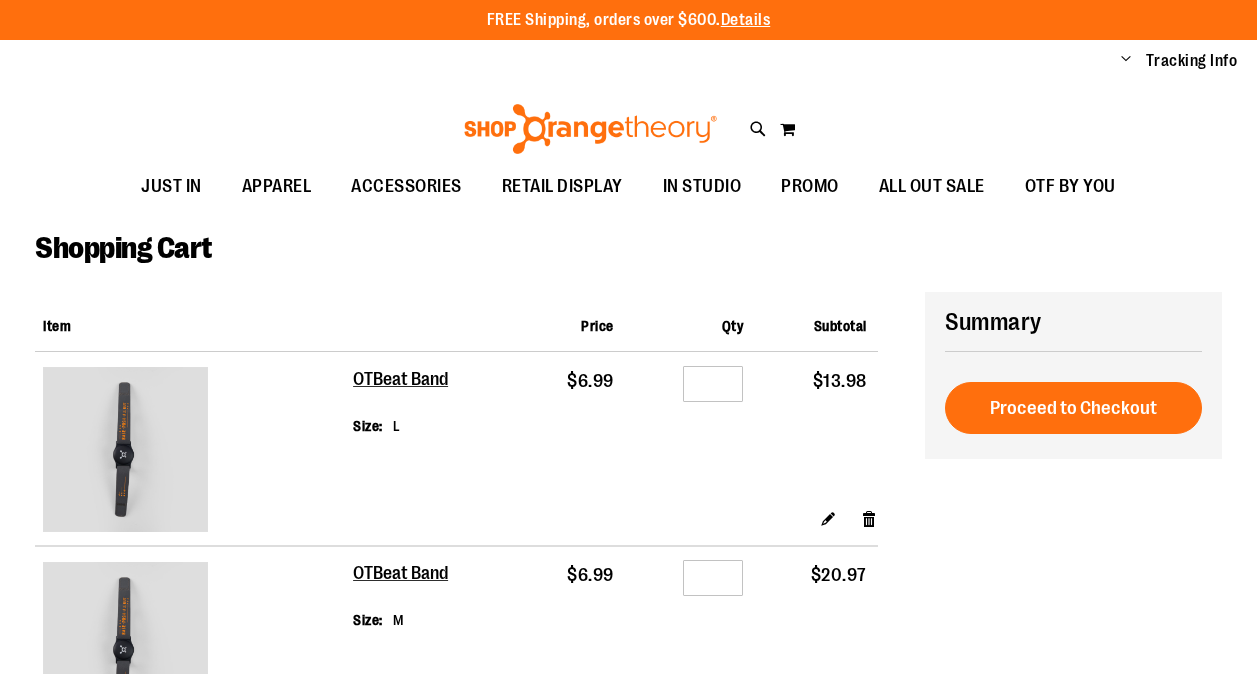 scroll, scrollTop: 0, scrollLeft: 0, axis: both 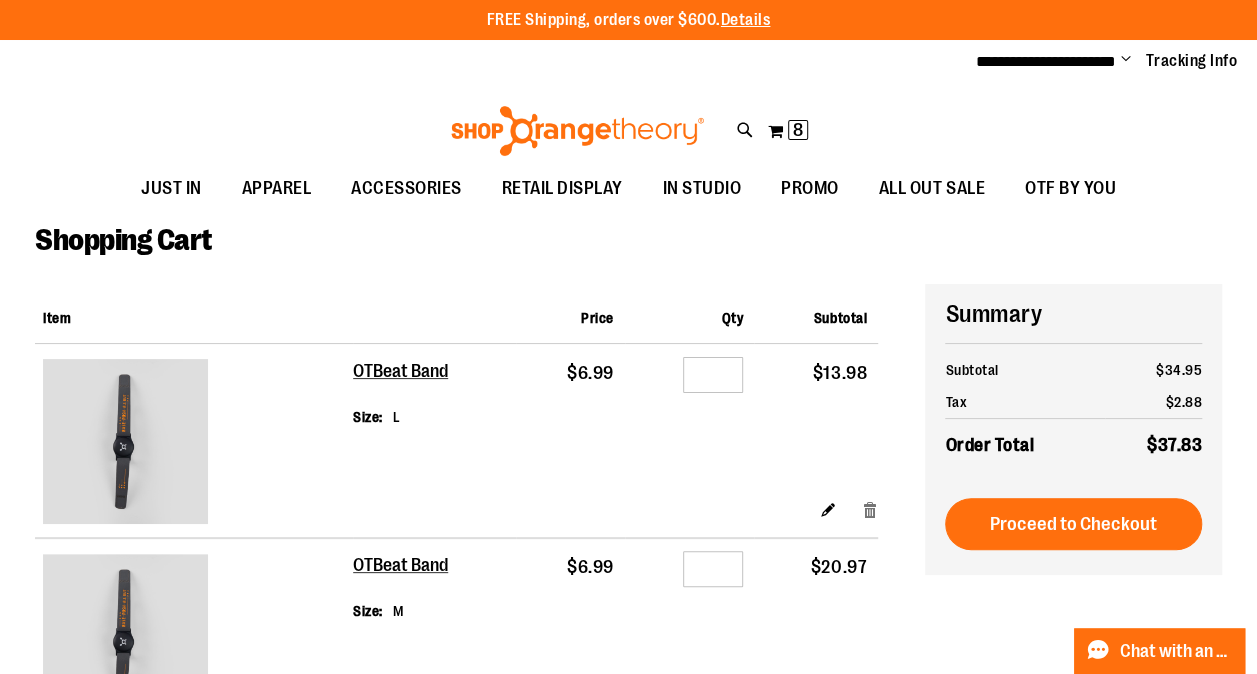 type on "**********" 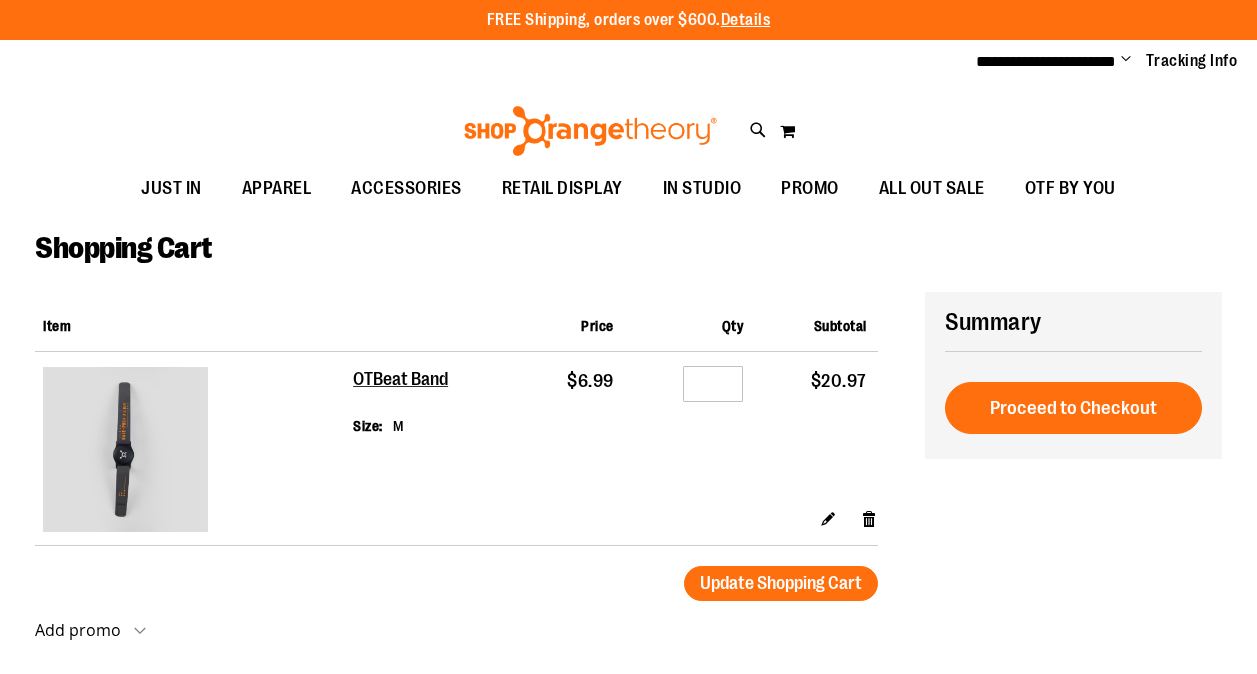 scroll, scrollTop: 0, scrollLeft: 0, axis: both 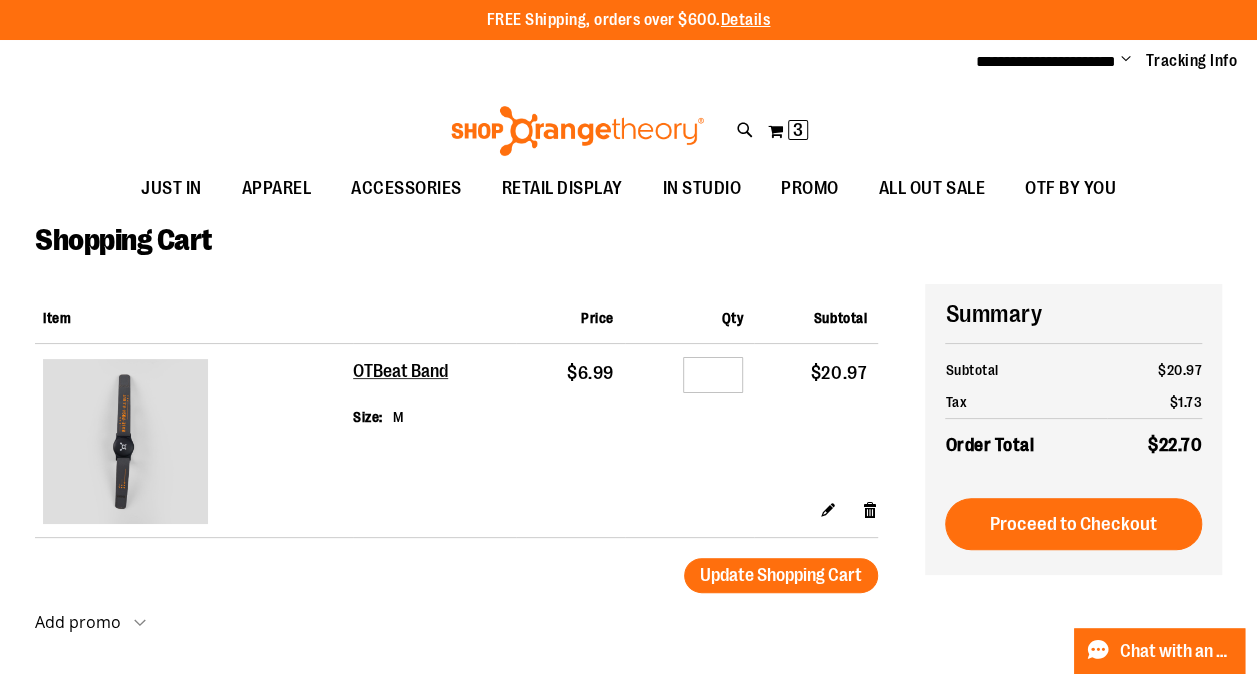 type on "**********" 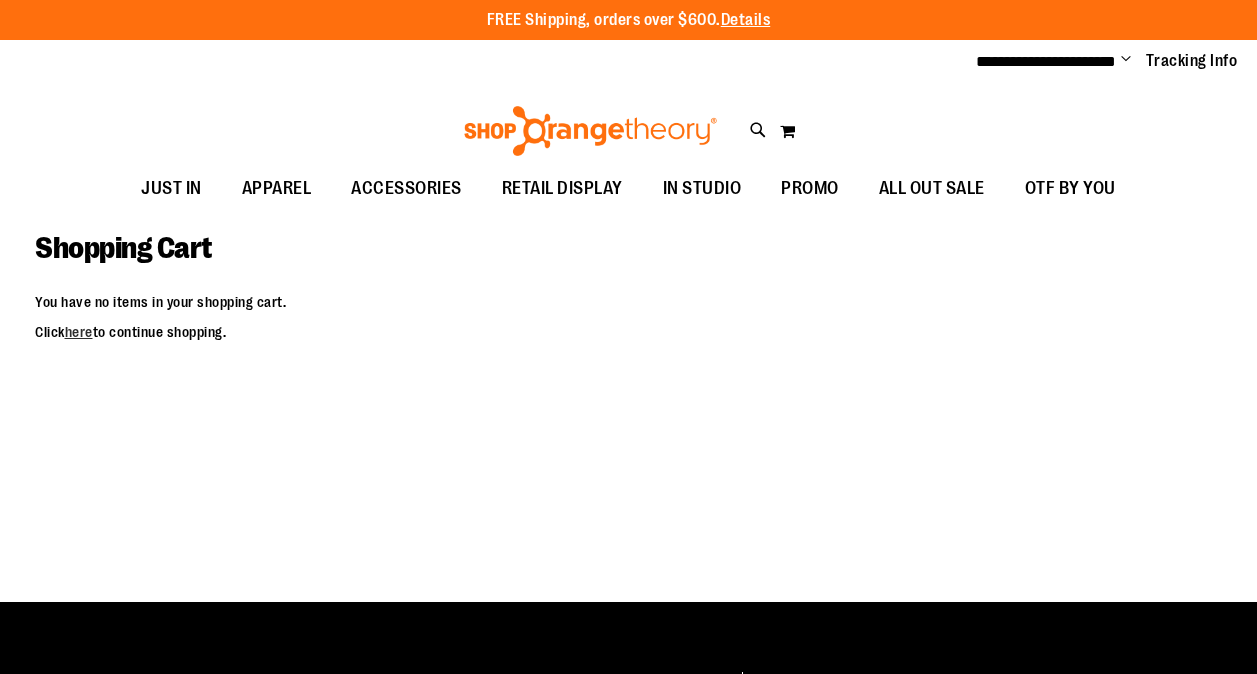 scroll, scrollTop: 0, scrollLeft: 0, axis: both 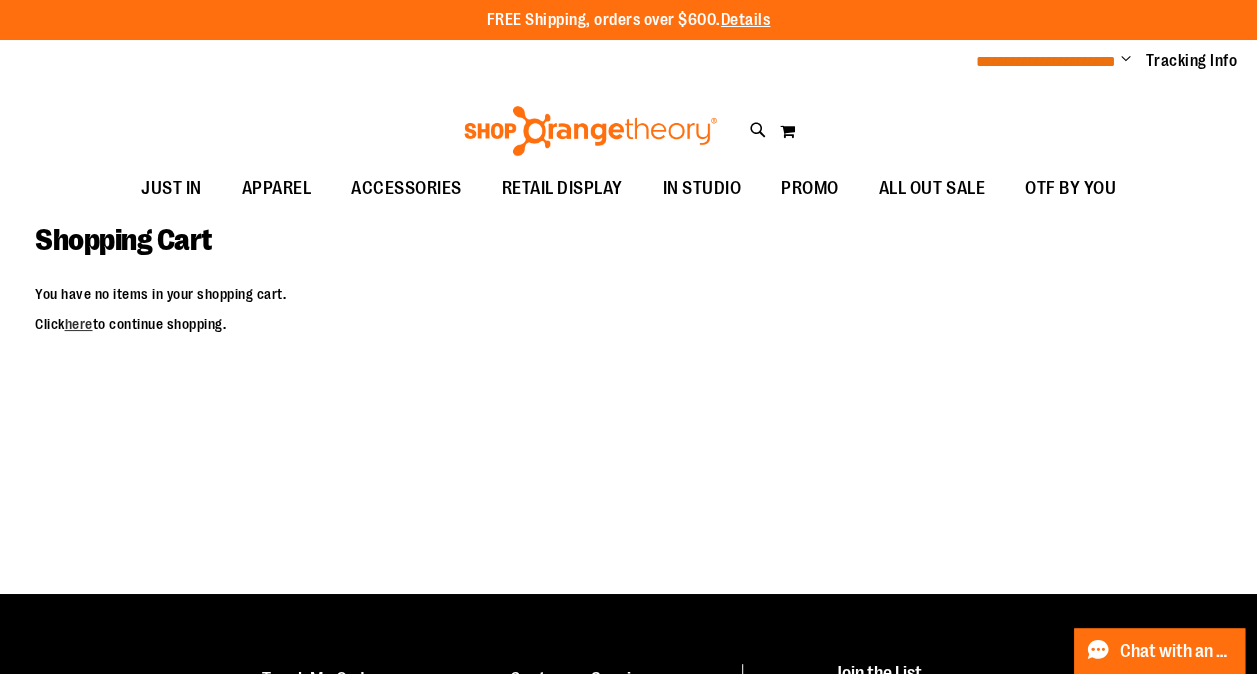 type on "**********" 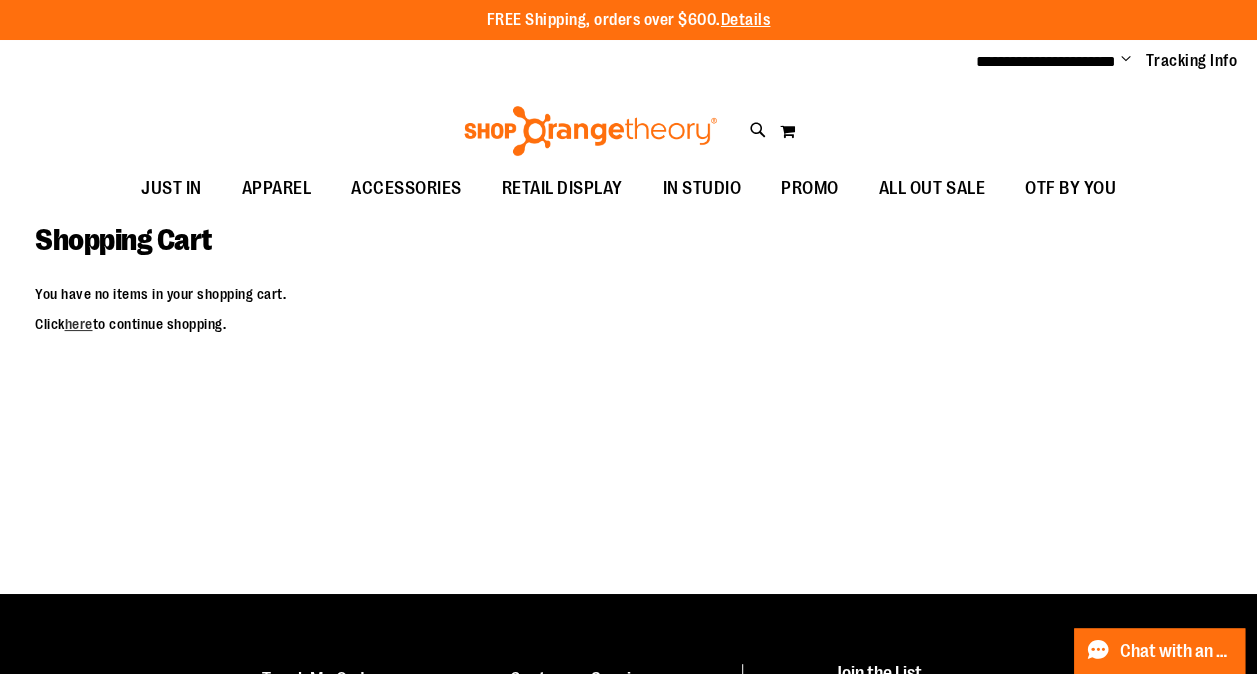 click on "**********" at bounding box center (1099, 62) 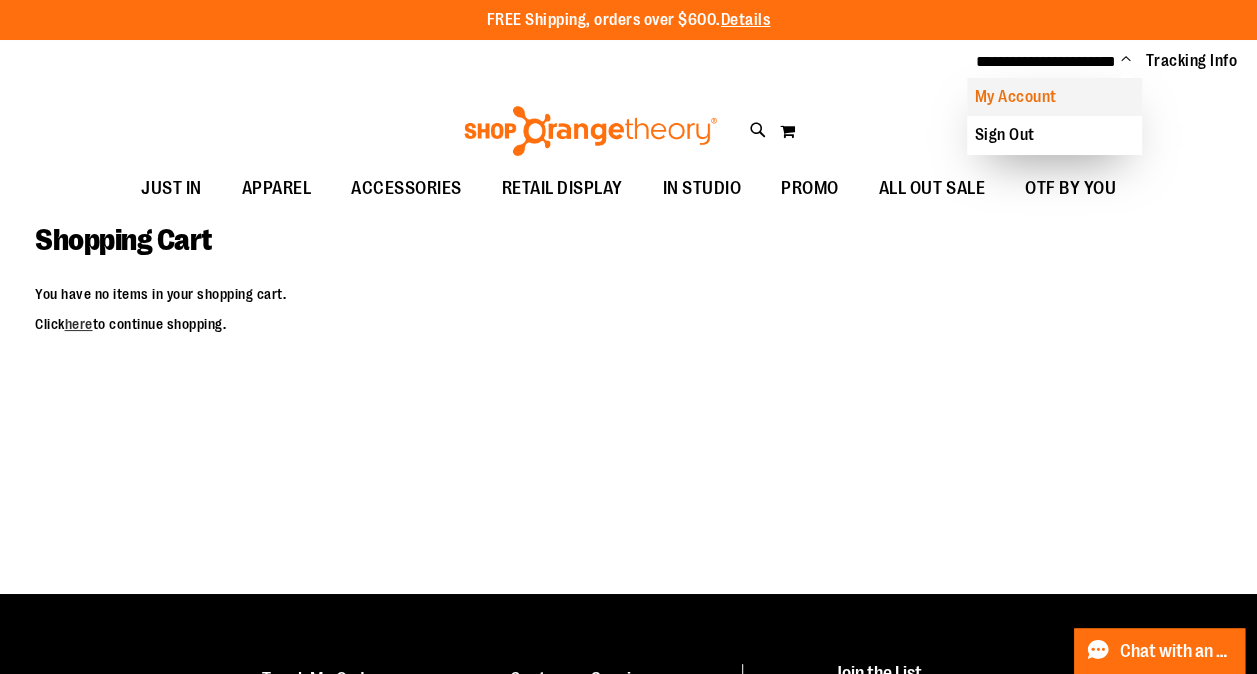 click on "My Account" at bounding box center (1054, 97) 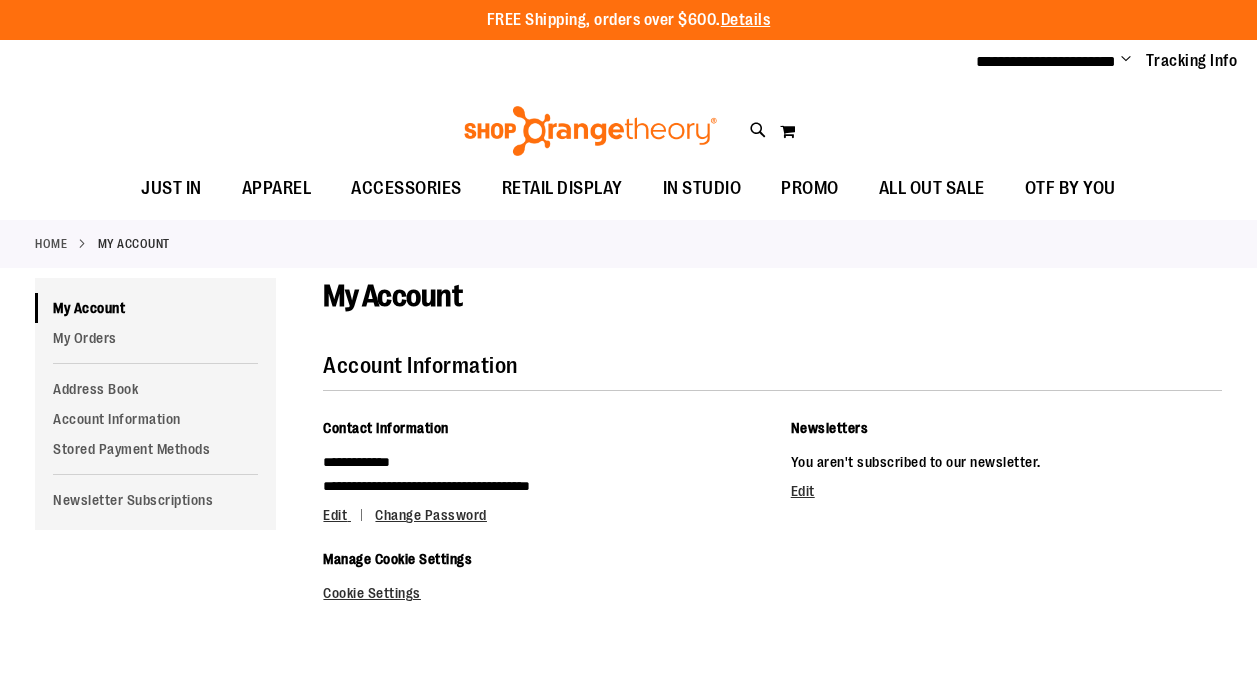 scroll, scrollTop: 0, scrollLeft: 0, axis: both 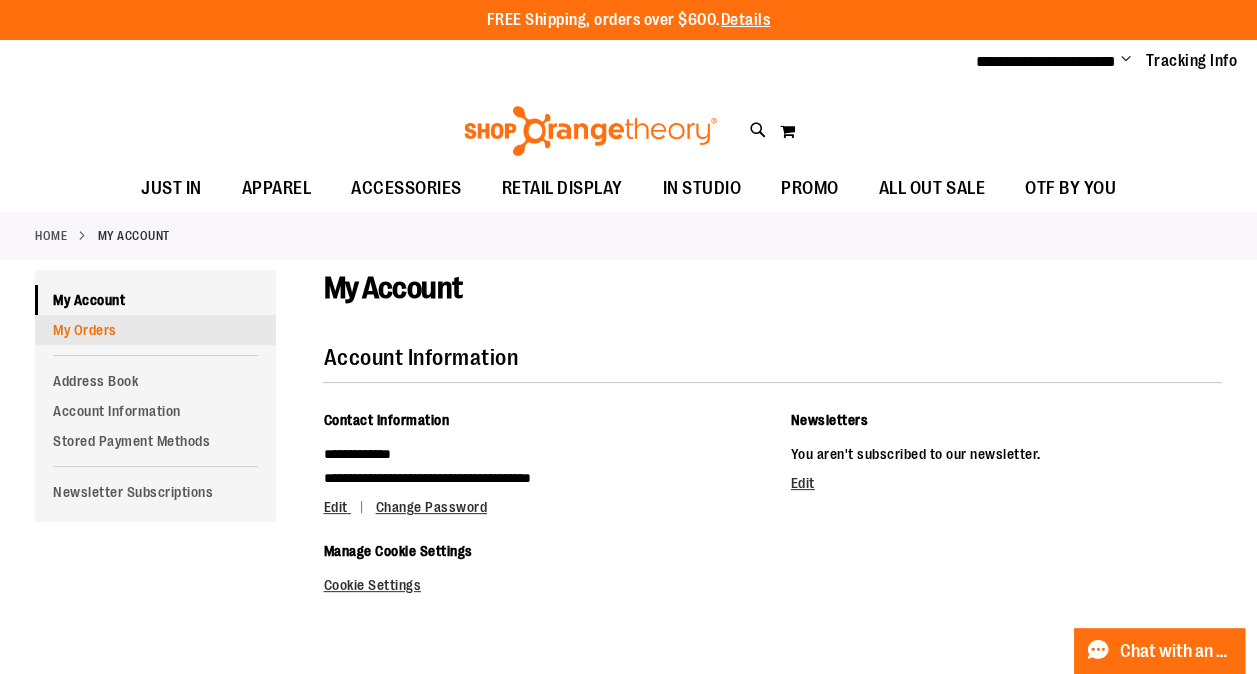 type on "**********" 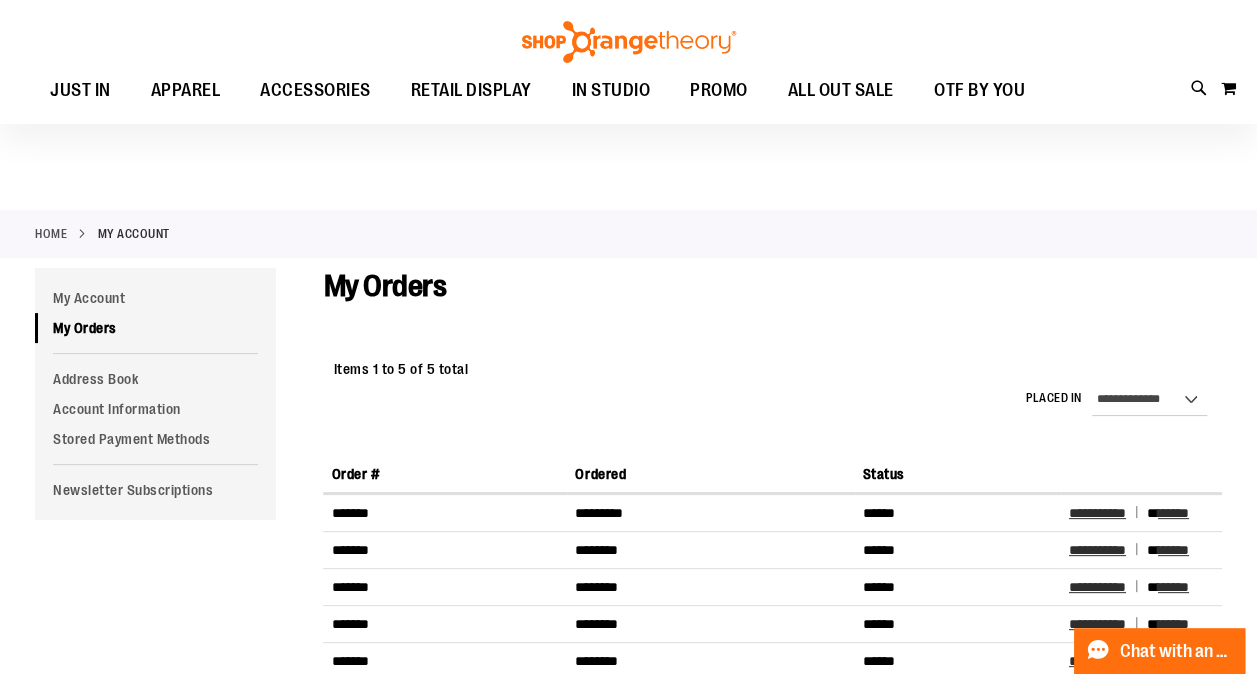 scroll, scrollTop: 103, scrollLeft: 0, axis: vertical 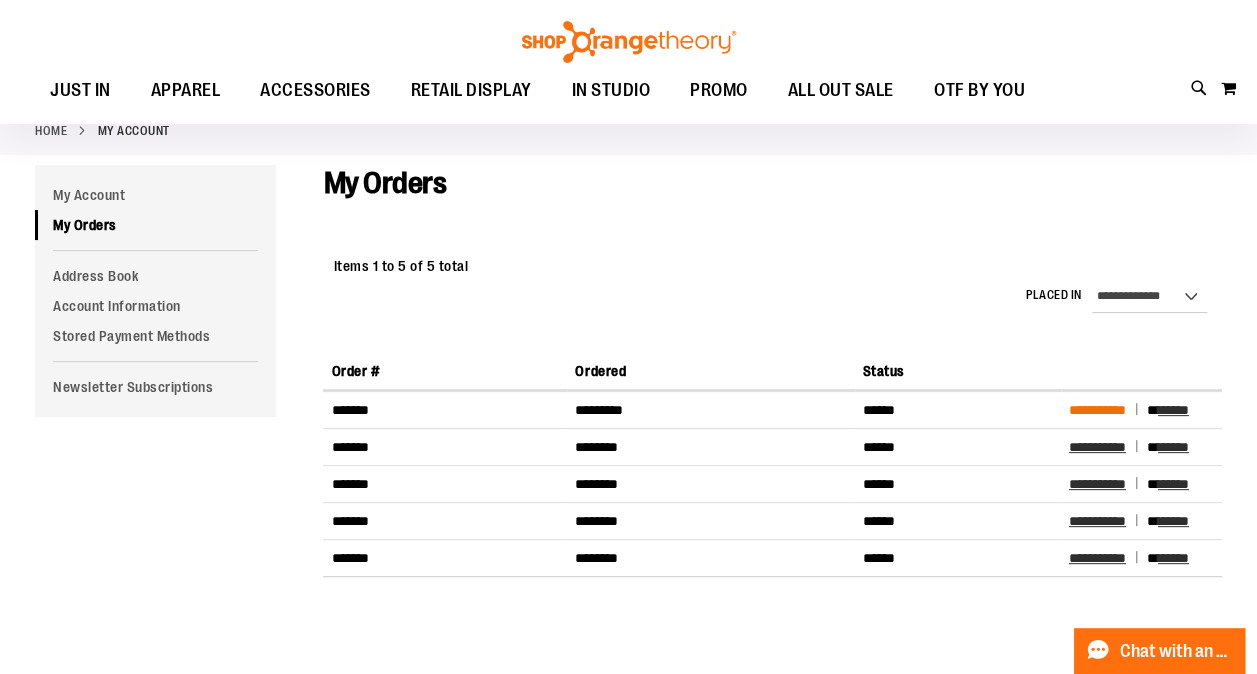 type on "**********" 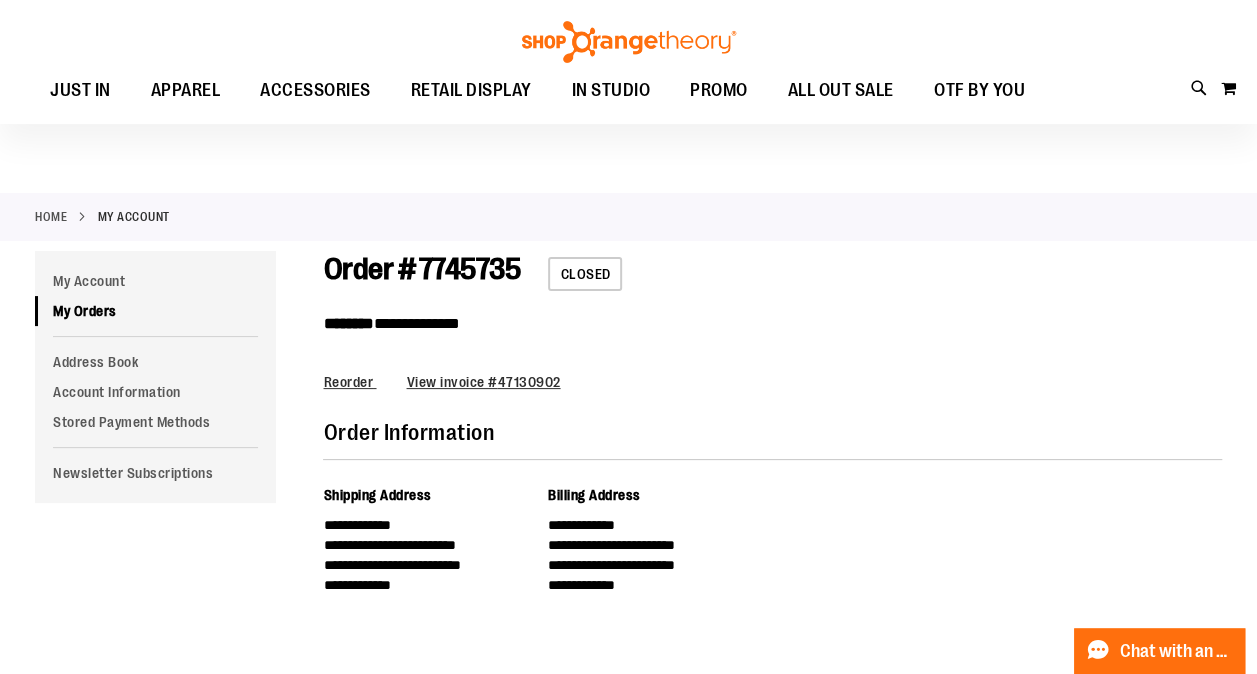 scroll, scrollTop: 16, scrollLeft: 0, axis: vertical 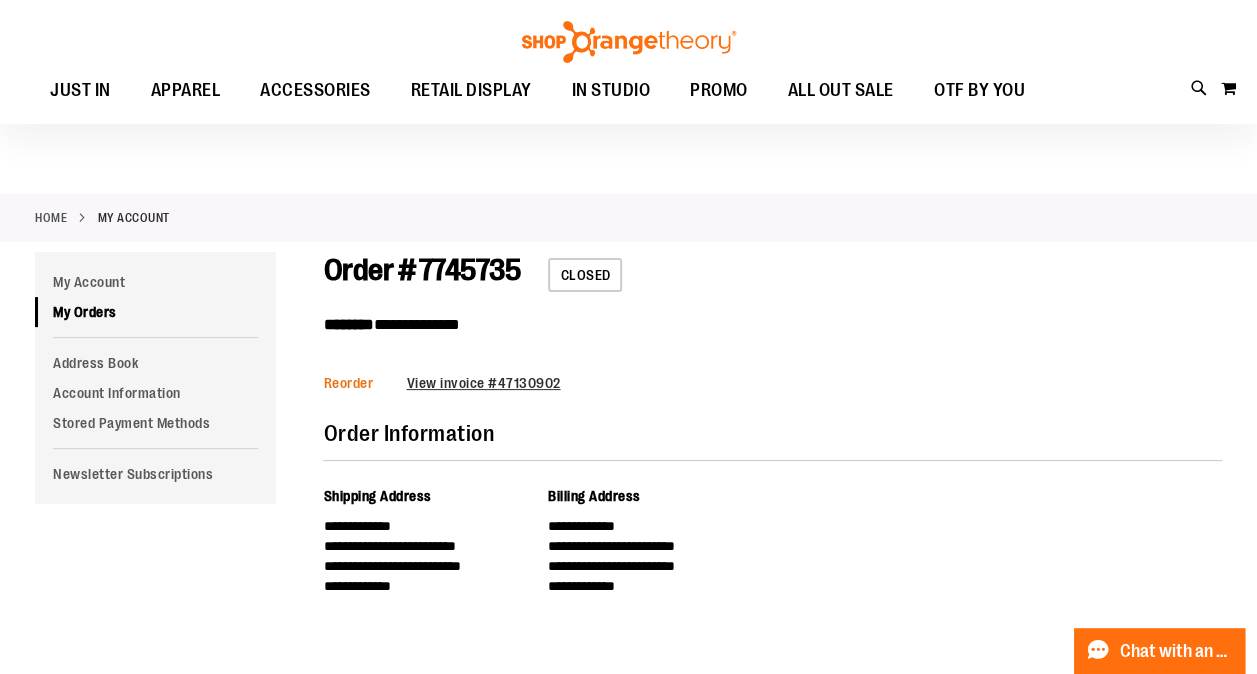 type on "**********" 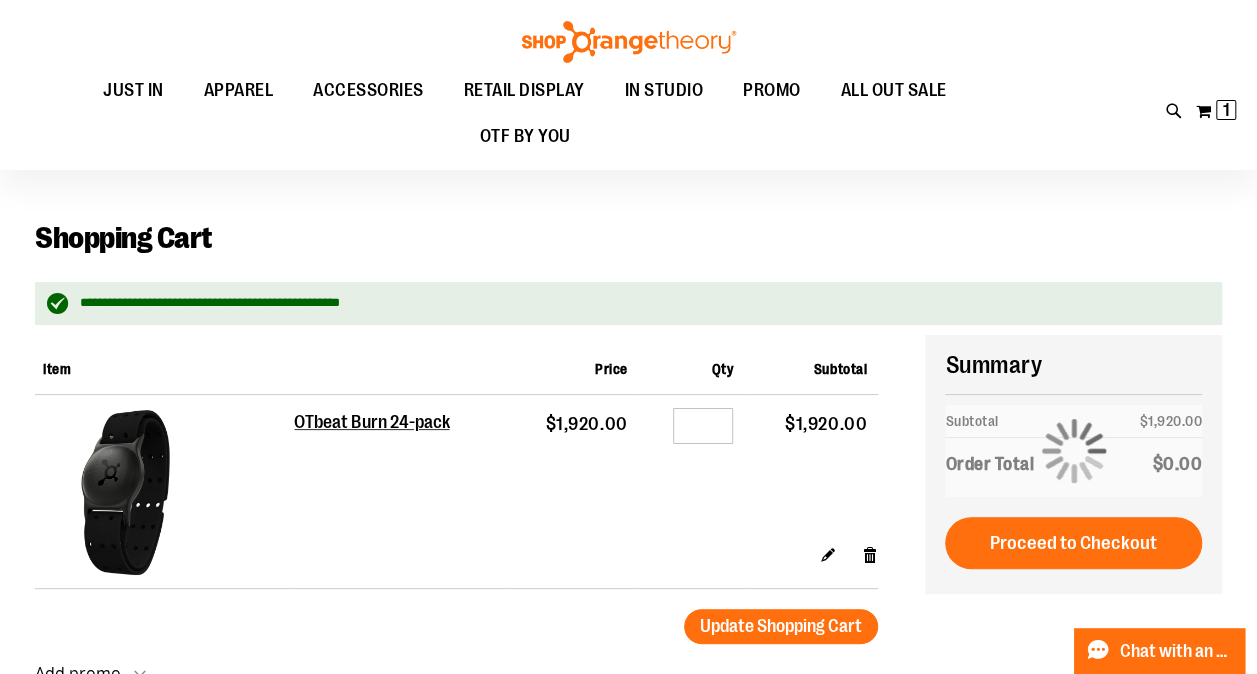 scroll, scrollTop: 84, scrollLeft: 0, axis: vertical 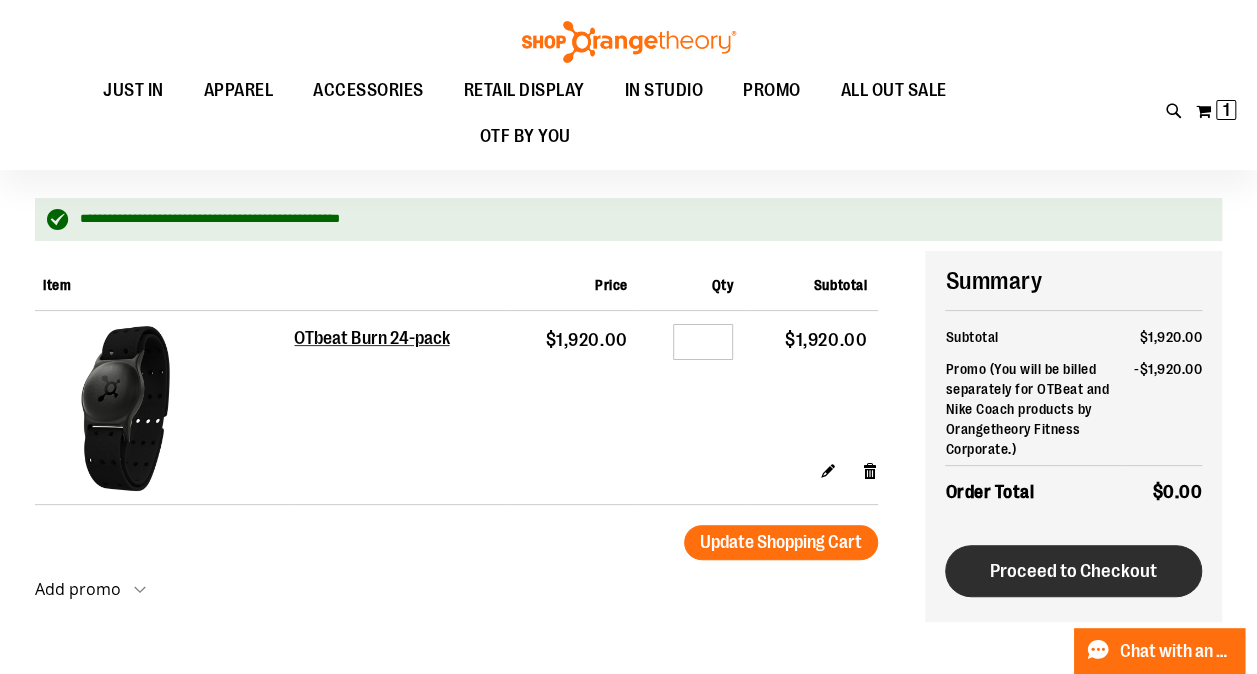 type on "**********" 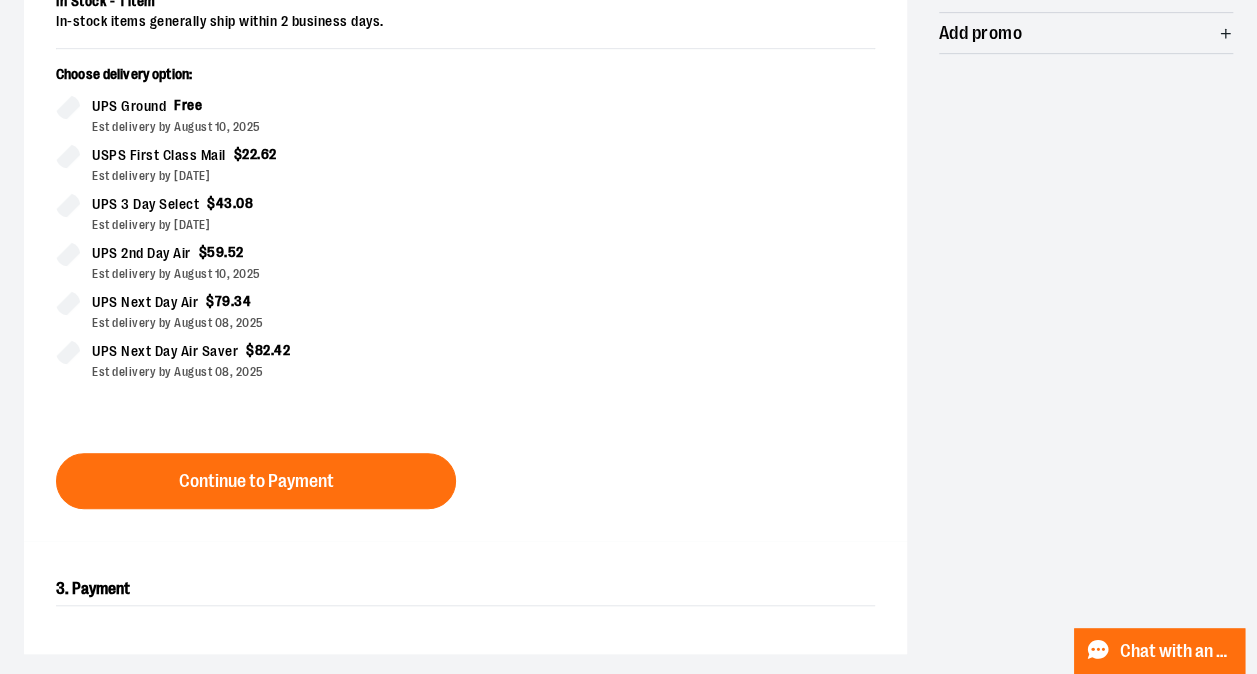 scroll, scrollTop: 517, scrollLeft: 0, axis: vertical 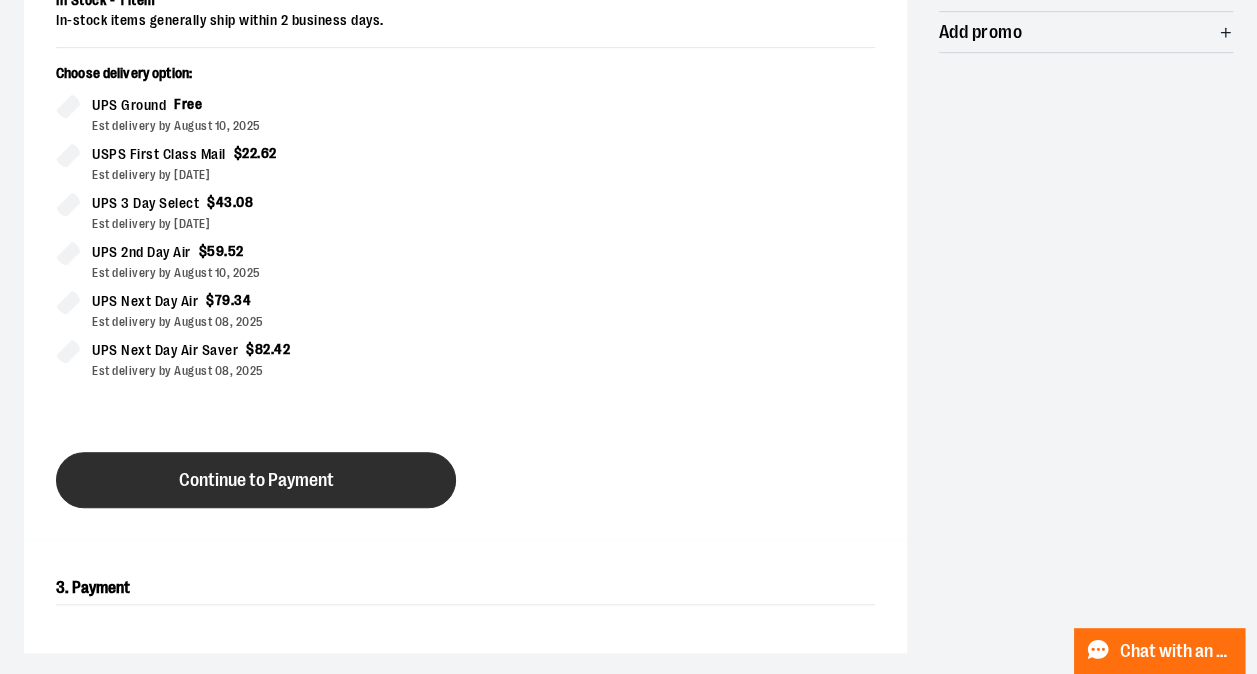 click on "Continue to Payment" at bounding box center [256, 480] 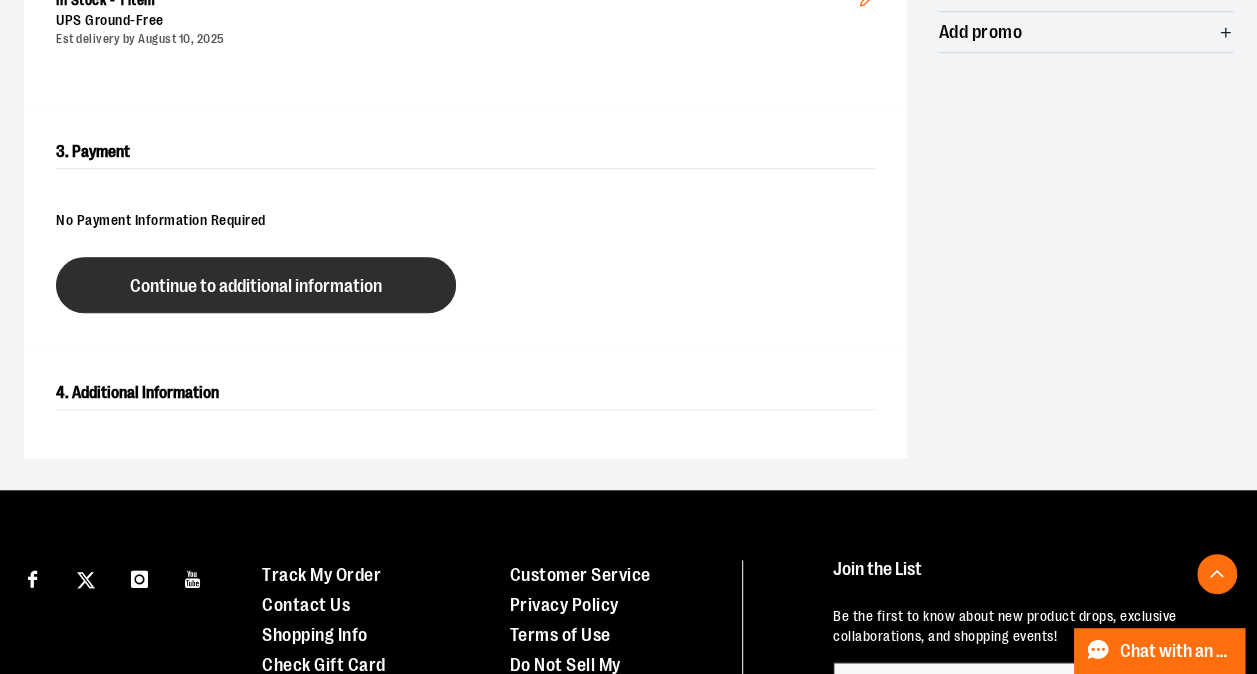 click on "Continue to additional information" at bounding box center (256, 286) 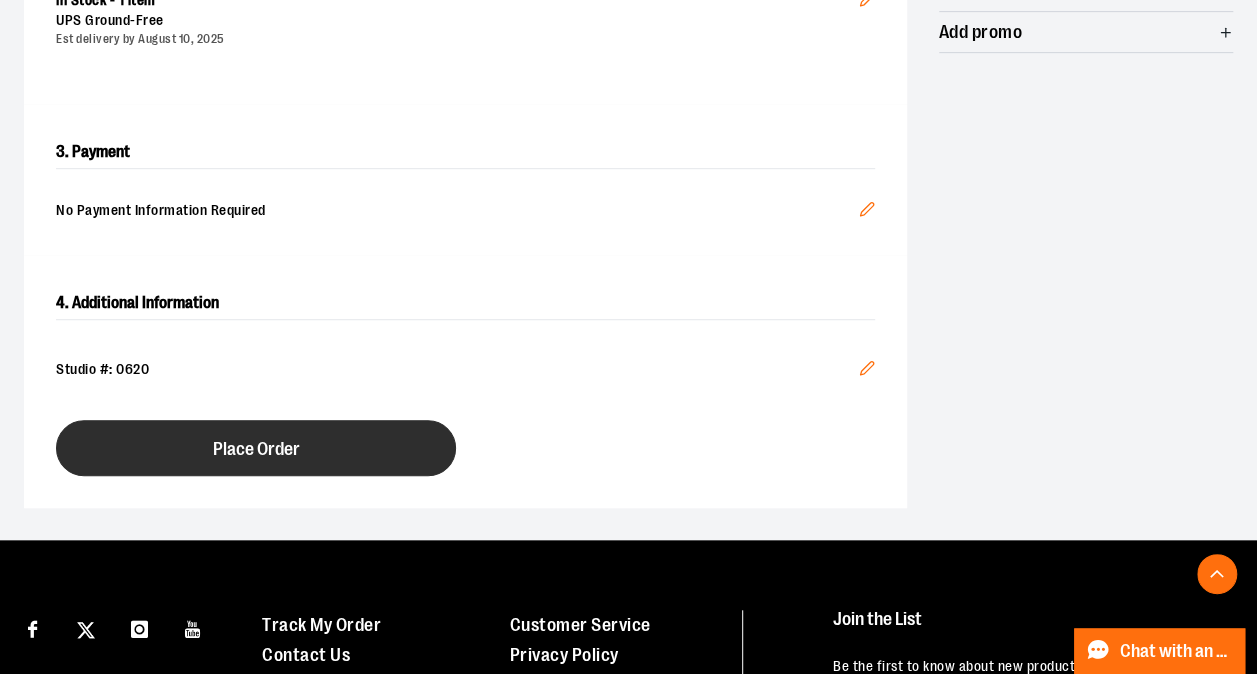 click on "Place Order" at bounding box center (256, 448) 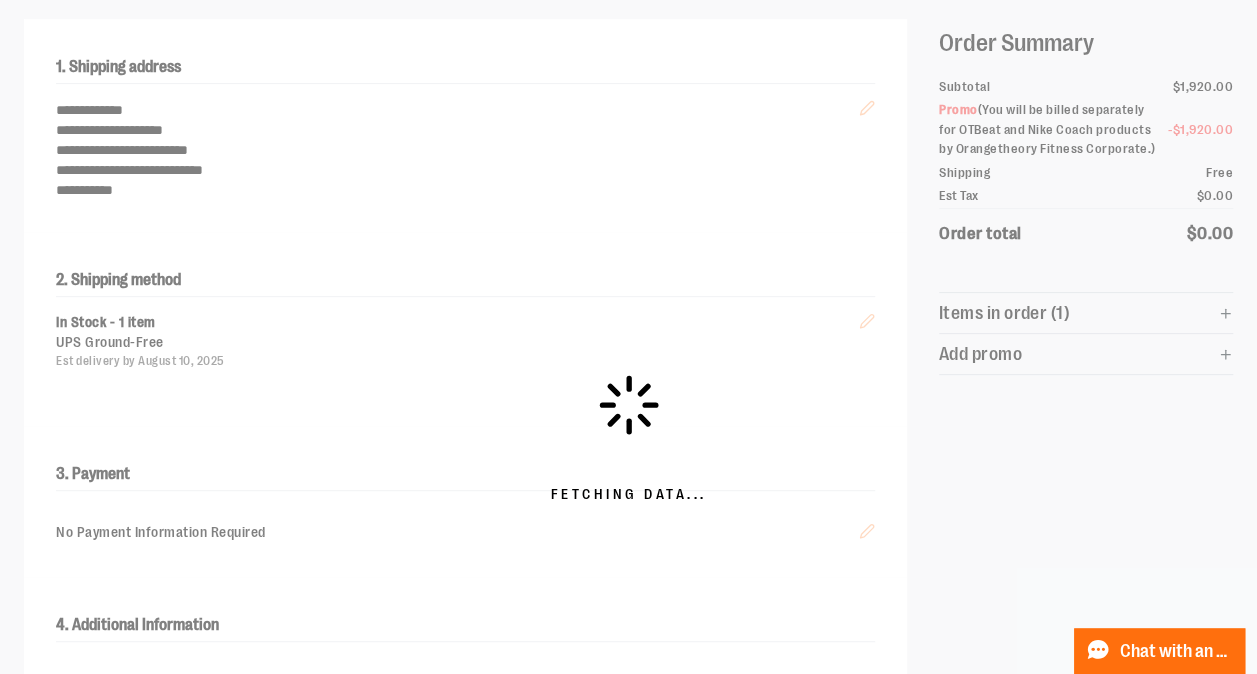 scroll, scrollTop: 0, scrollLeft: 0, axis: both 